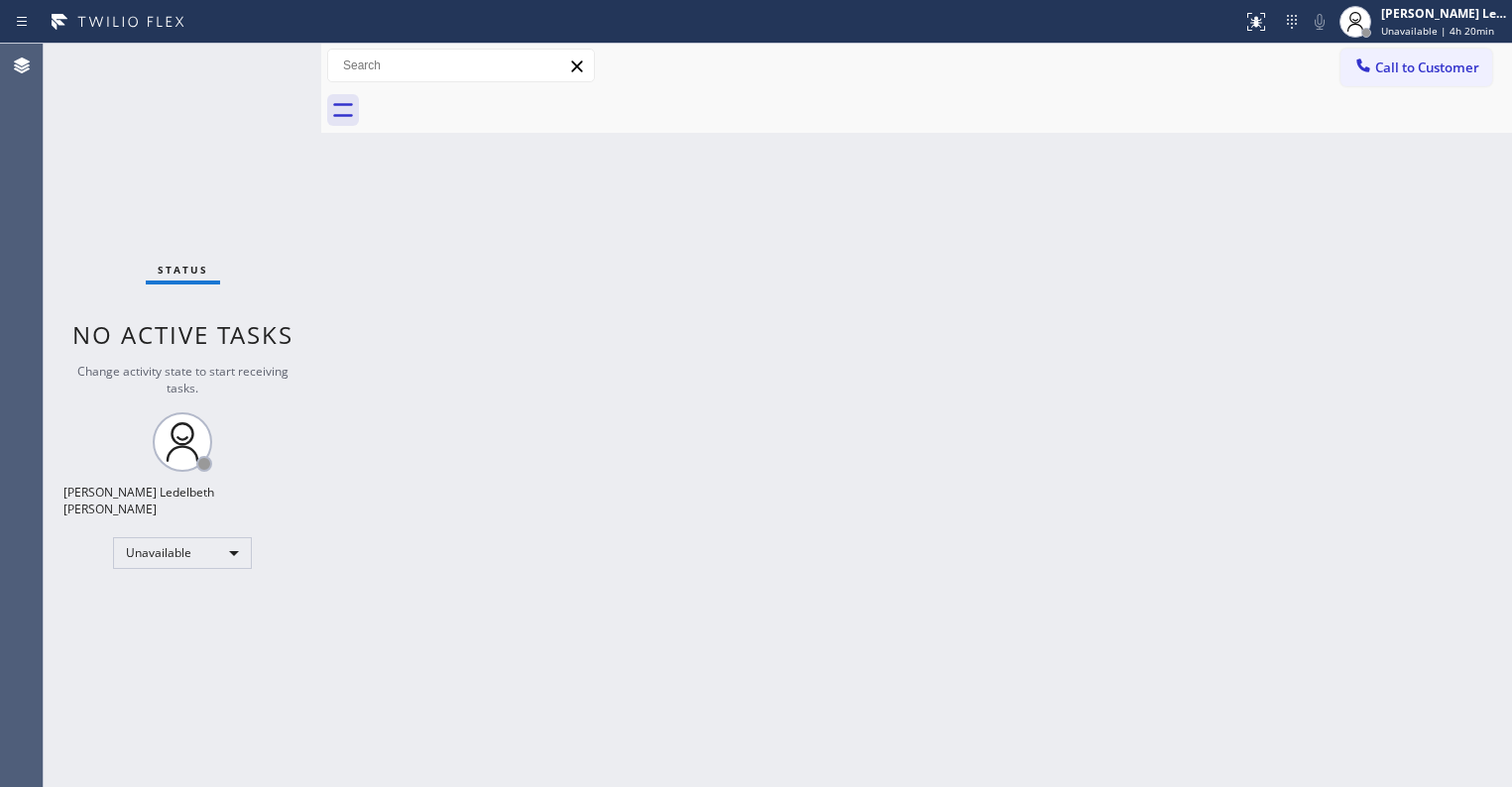 scroll, scrollTop: 0, scrollLeft: 0, axis: both 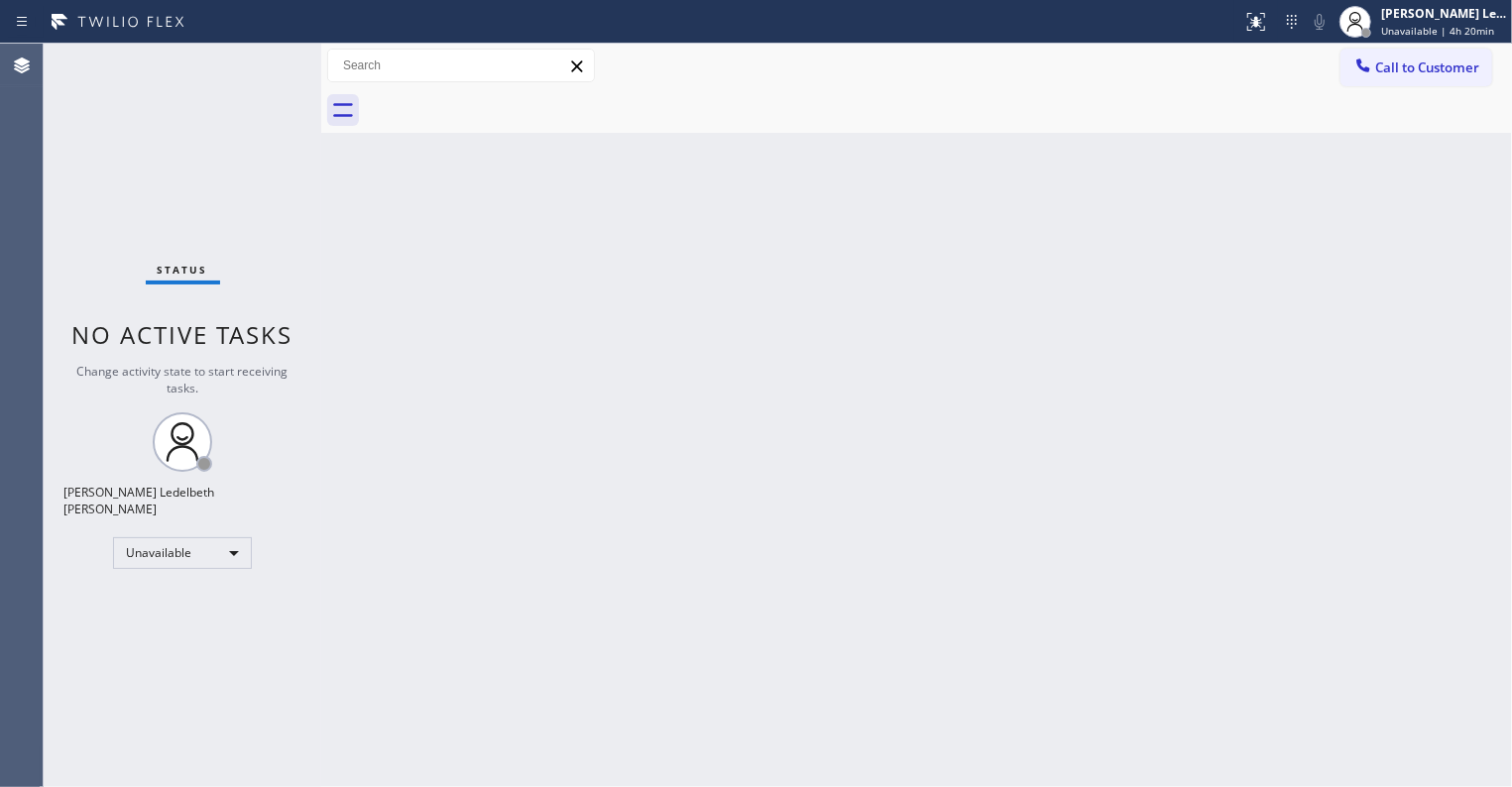 click on "Unavailable" at bounding box center (182, 553) 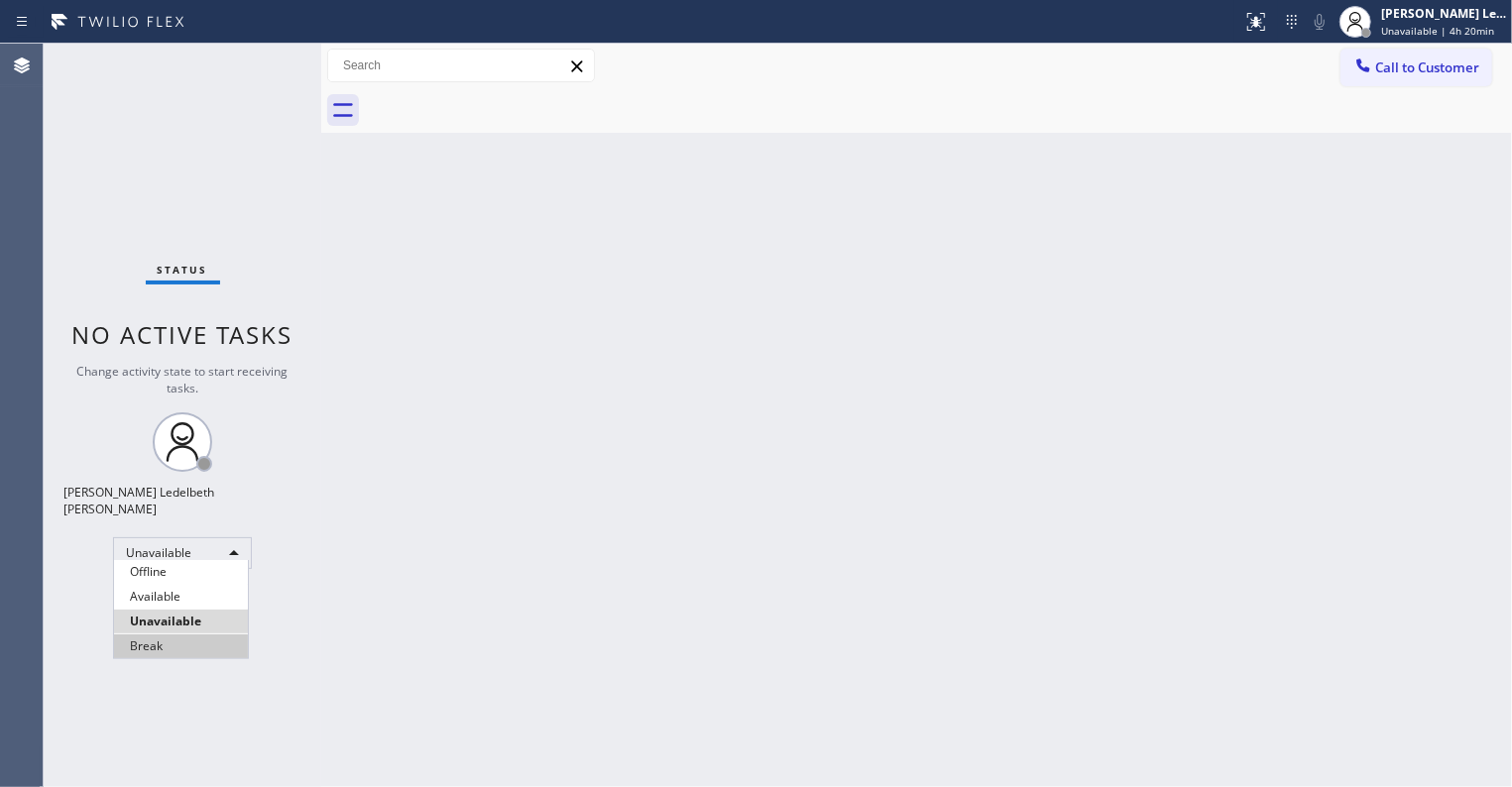 drag, startPoint x: 178, startPoint y: 632, endPoint x: 178, endPoint y: 646, distance: 14 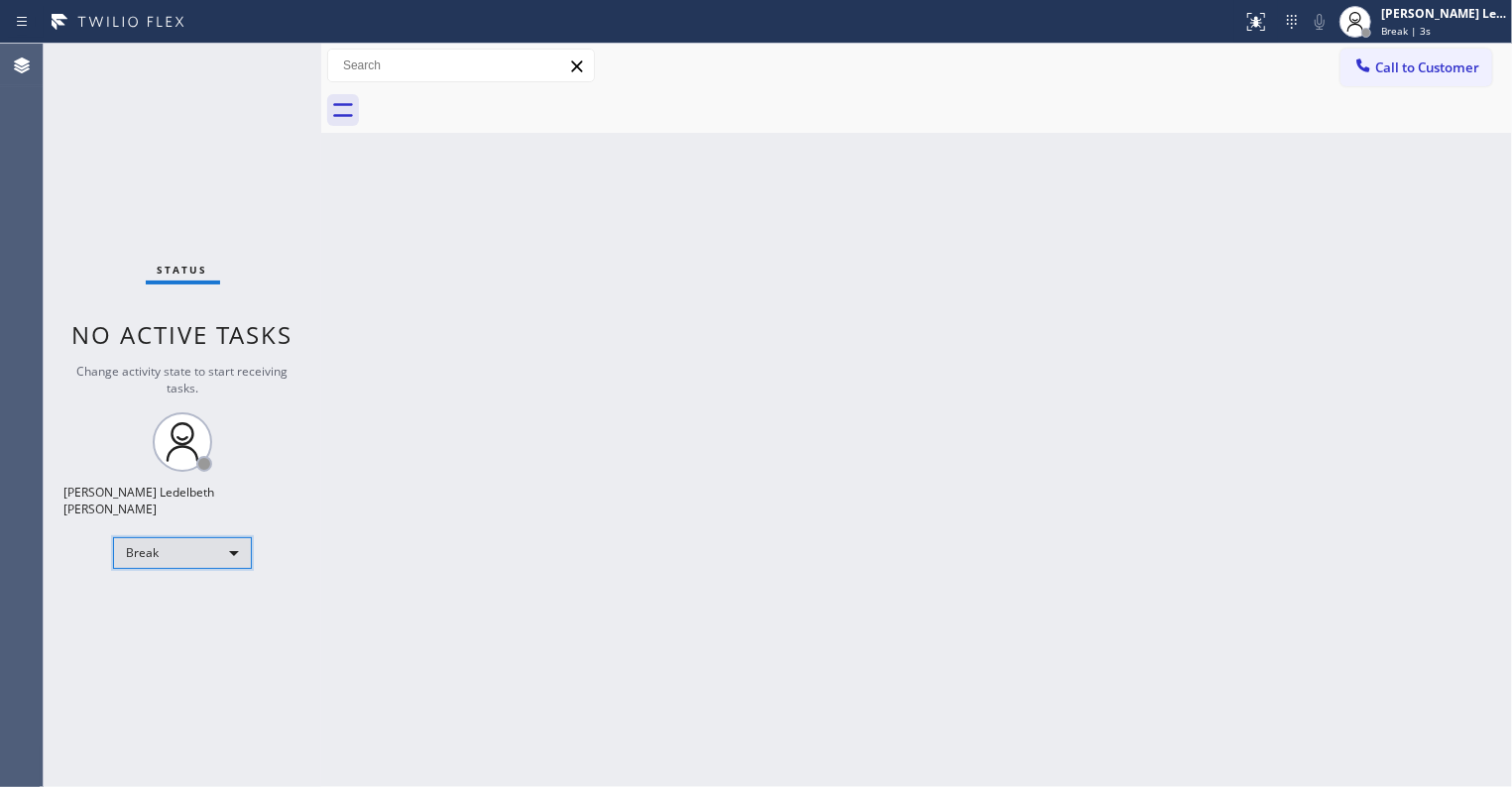 click on "Break" at bounding box center (182, 553) 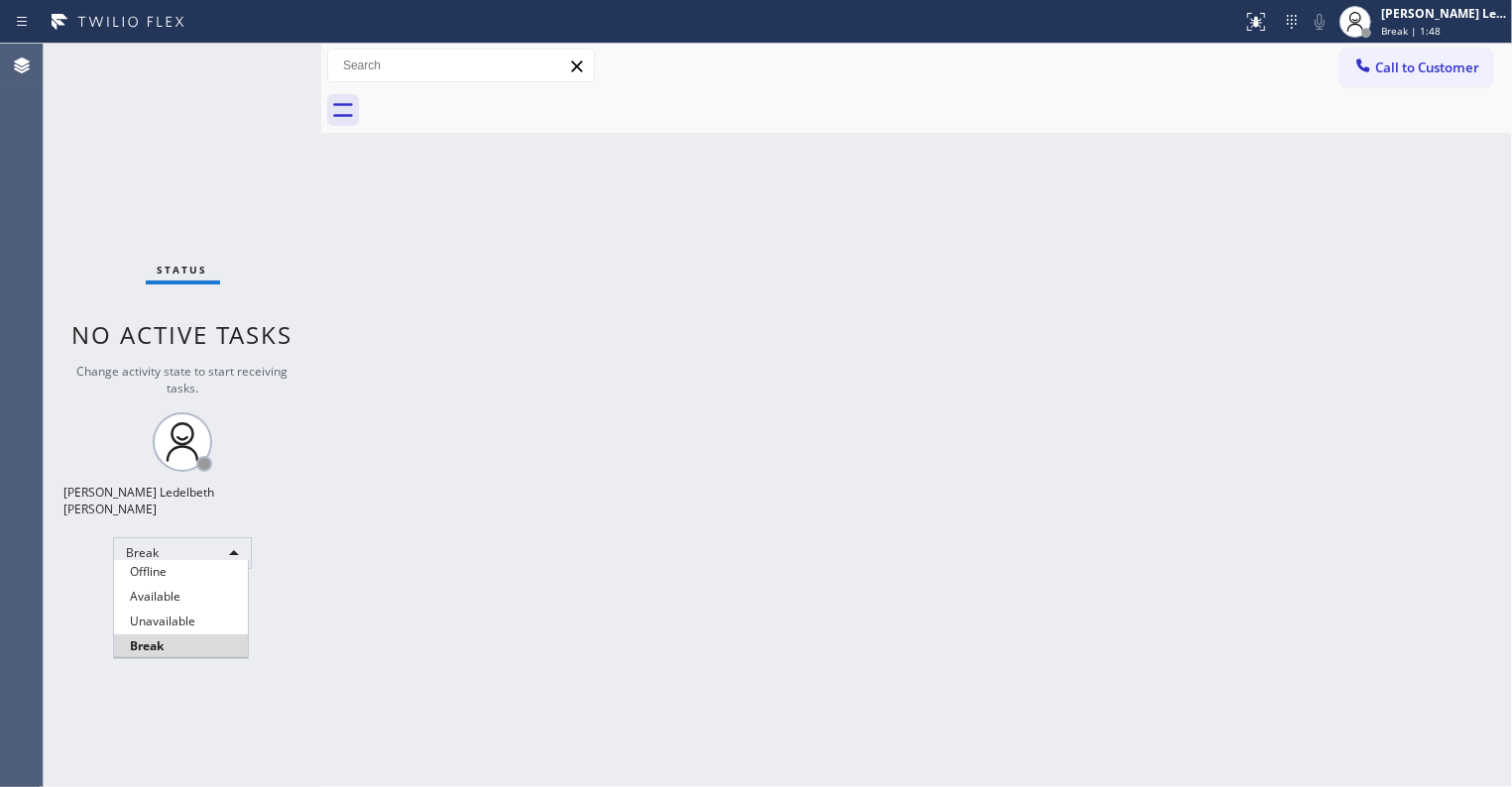 type 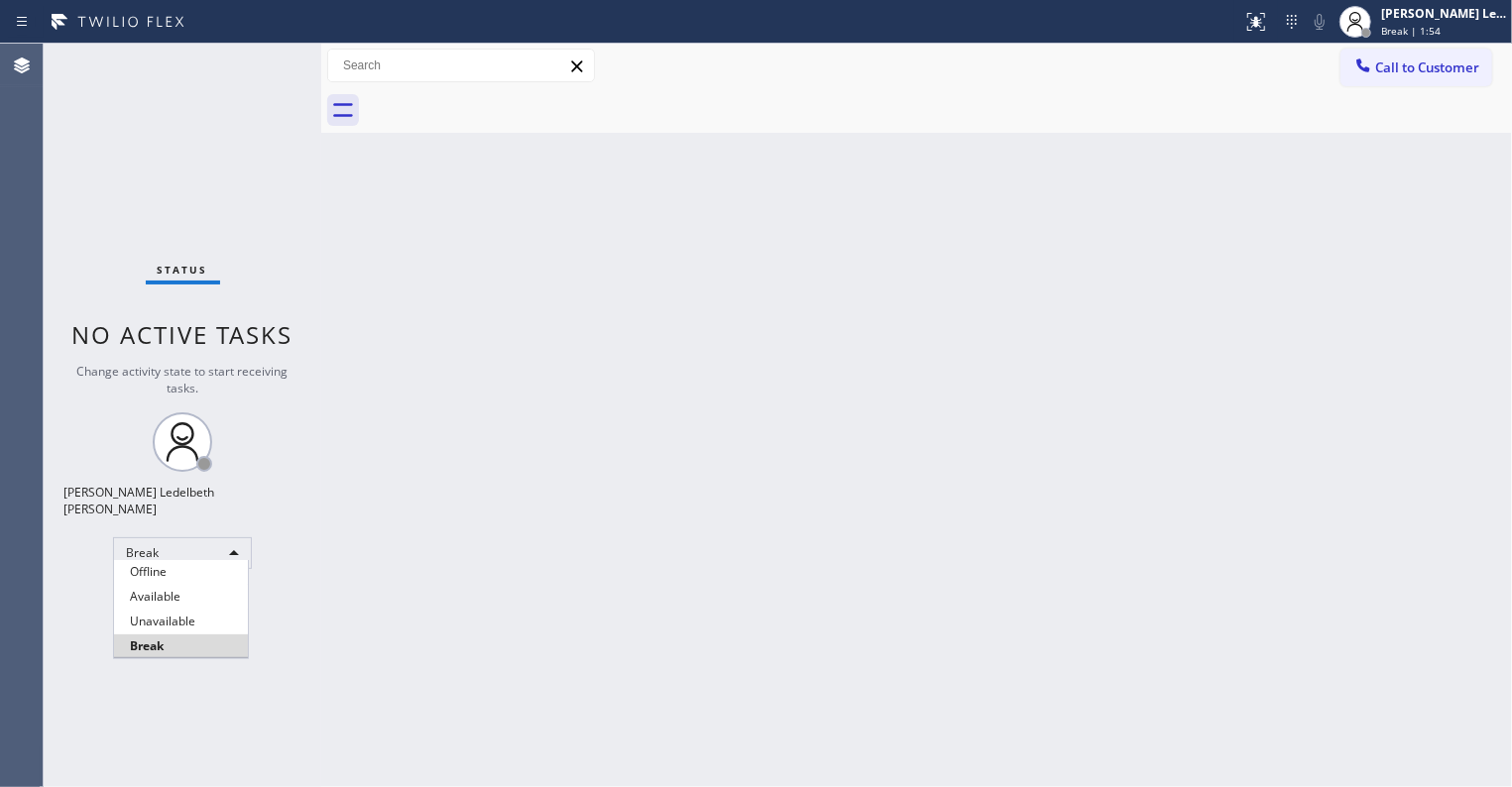 type 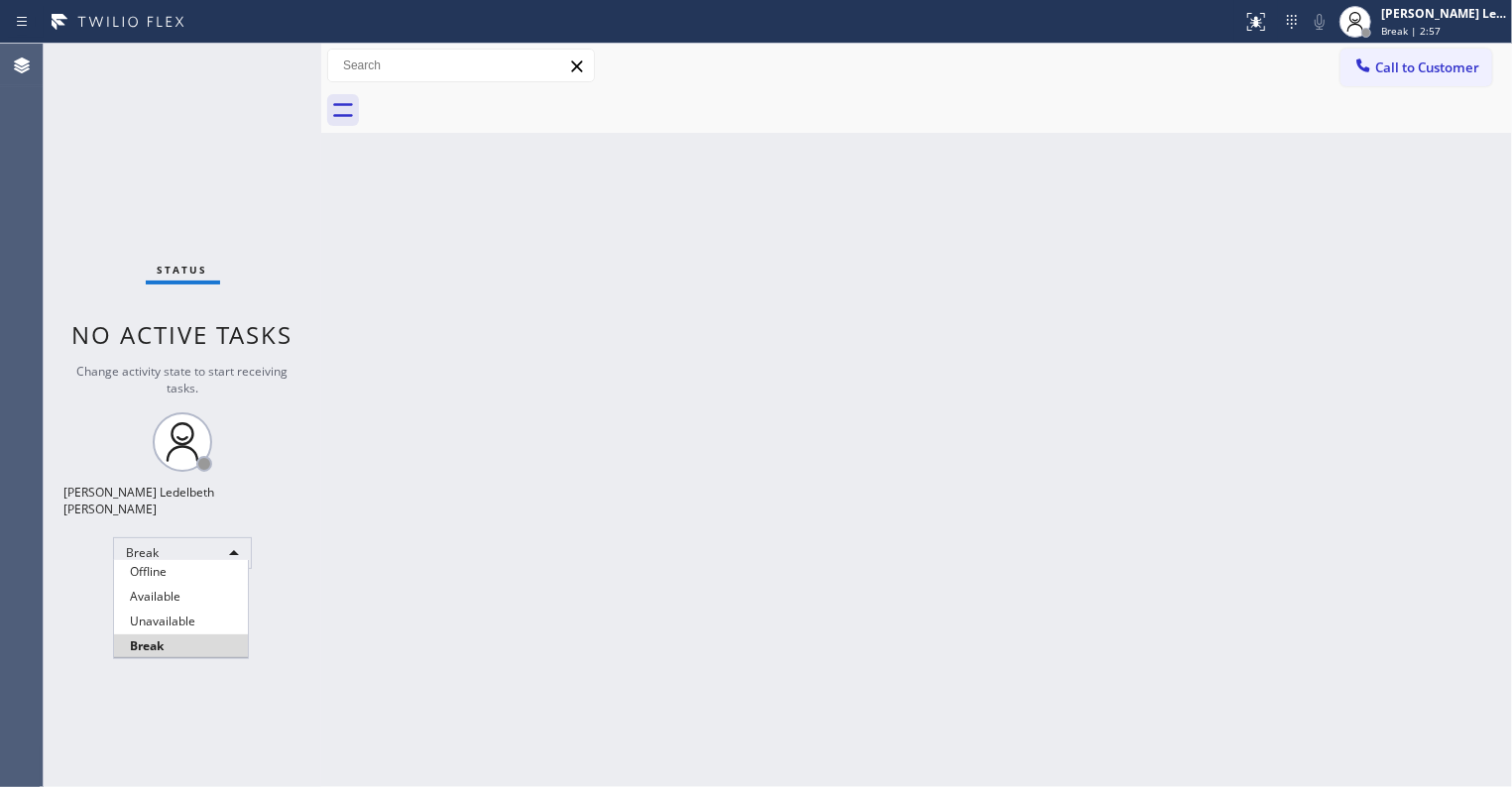 type 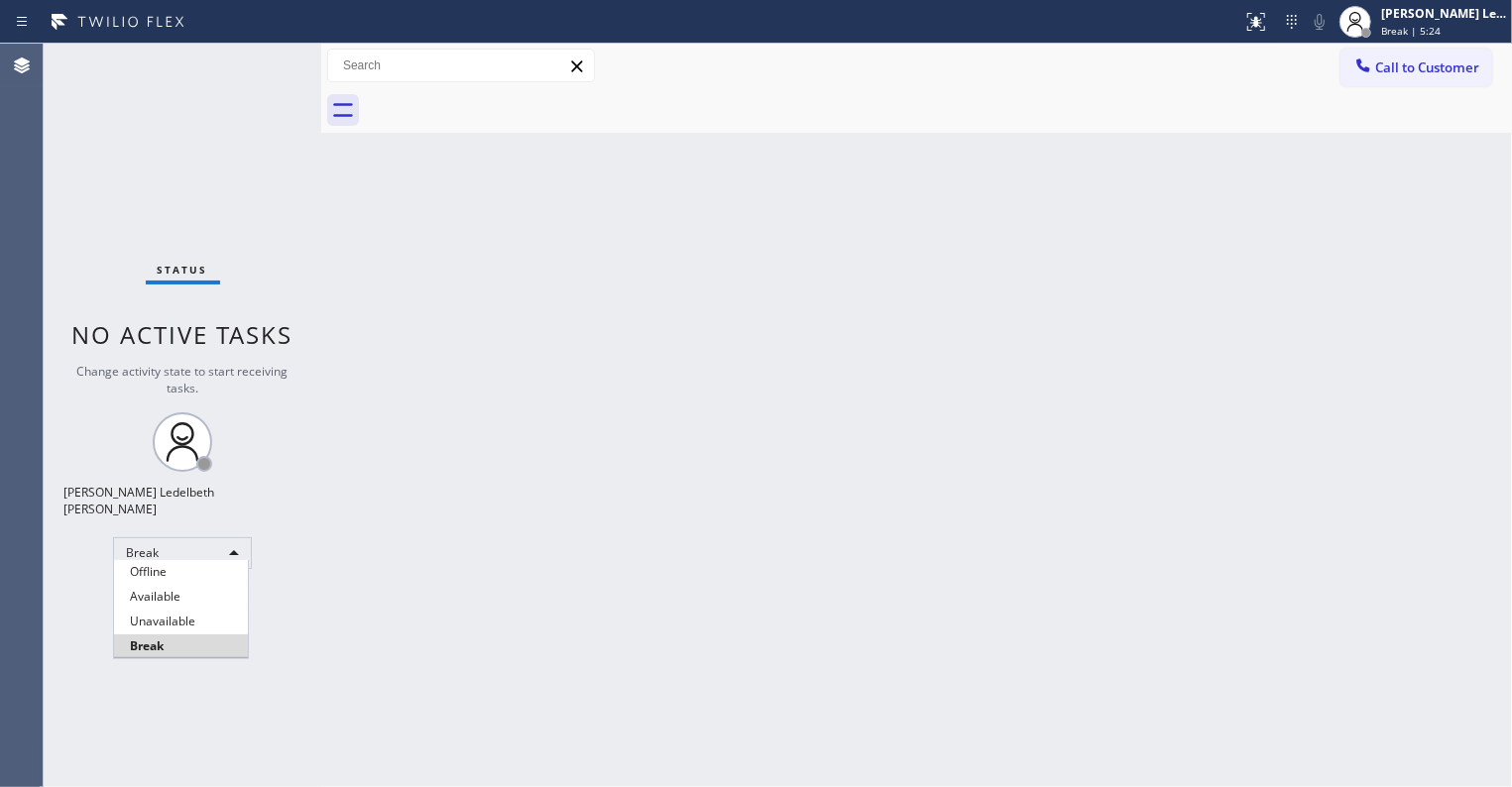 type 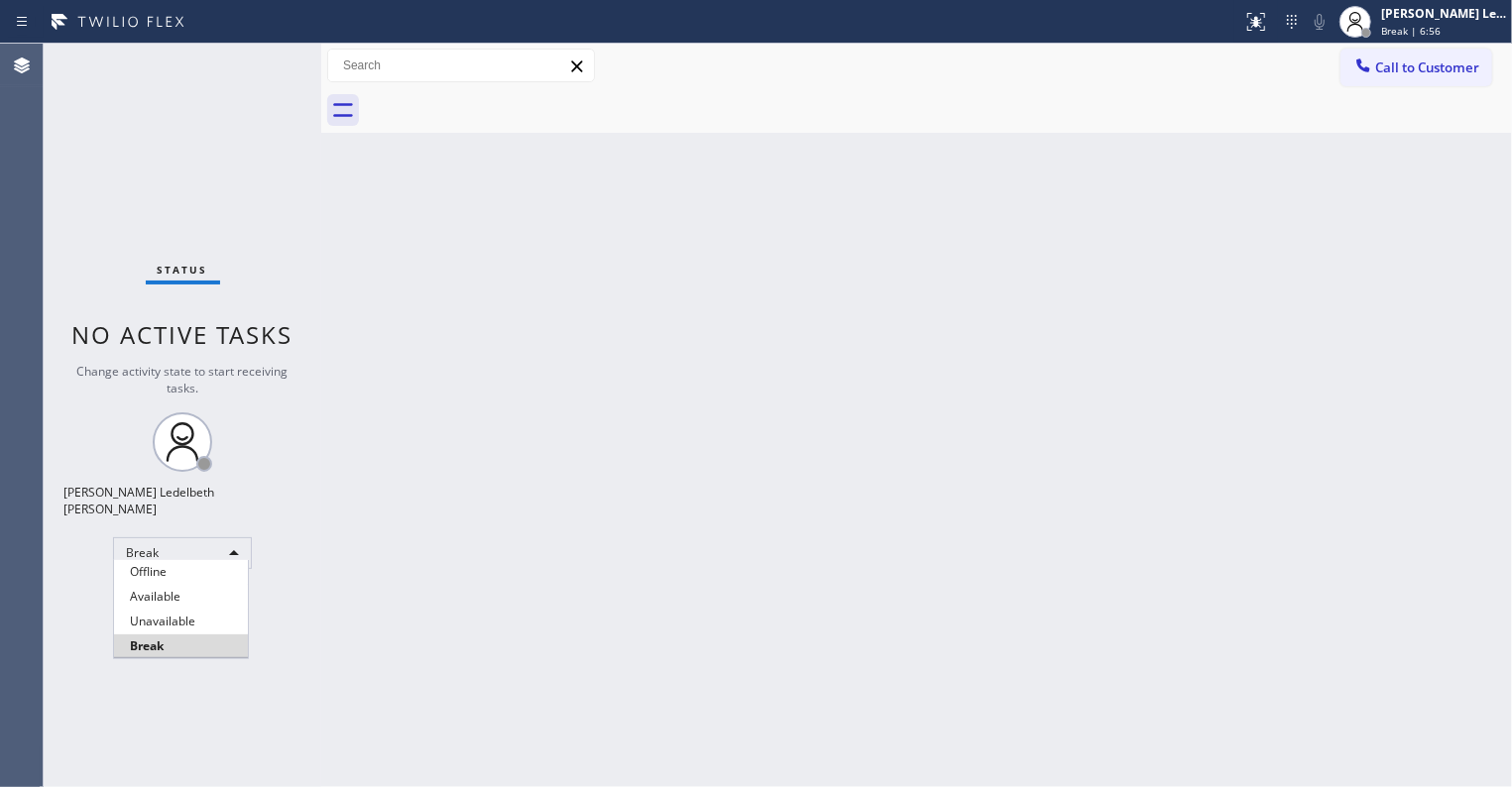 type 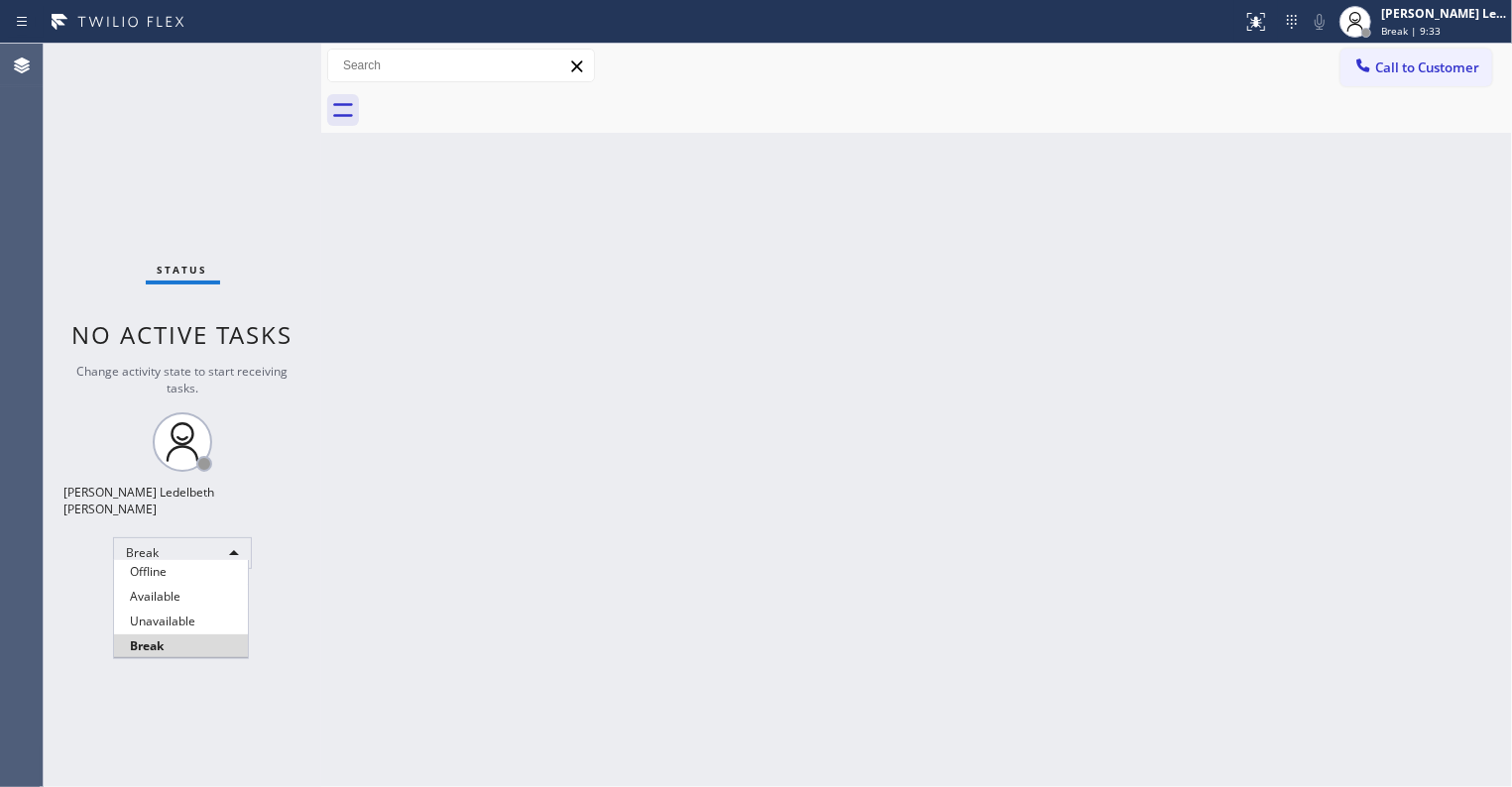 type 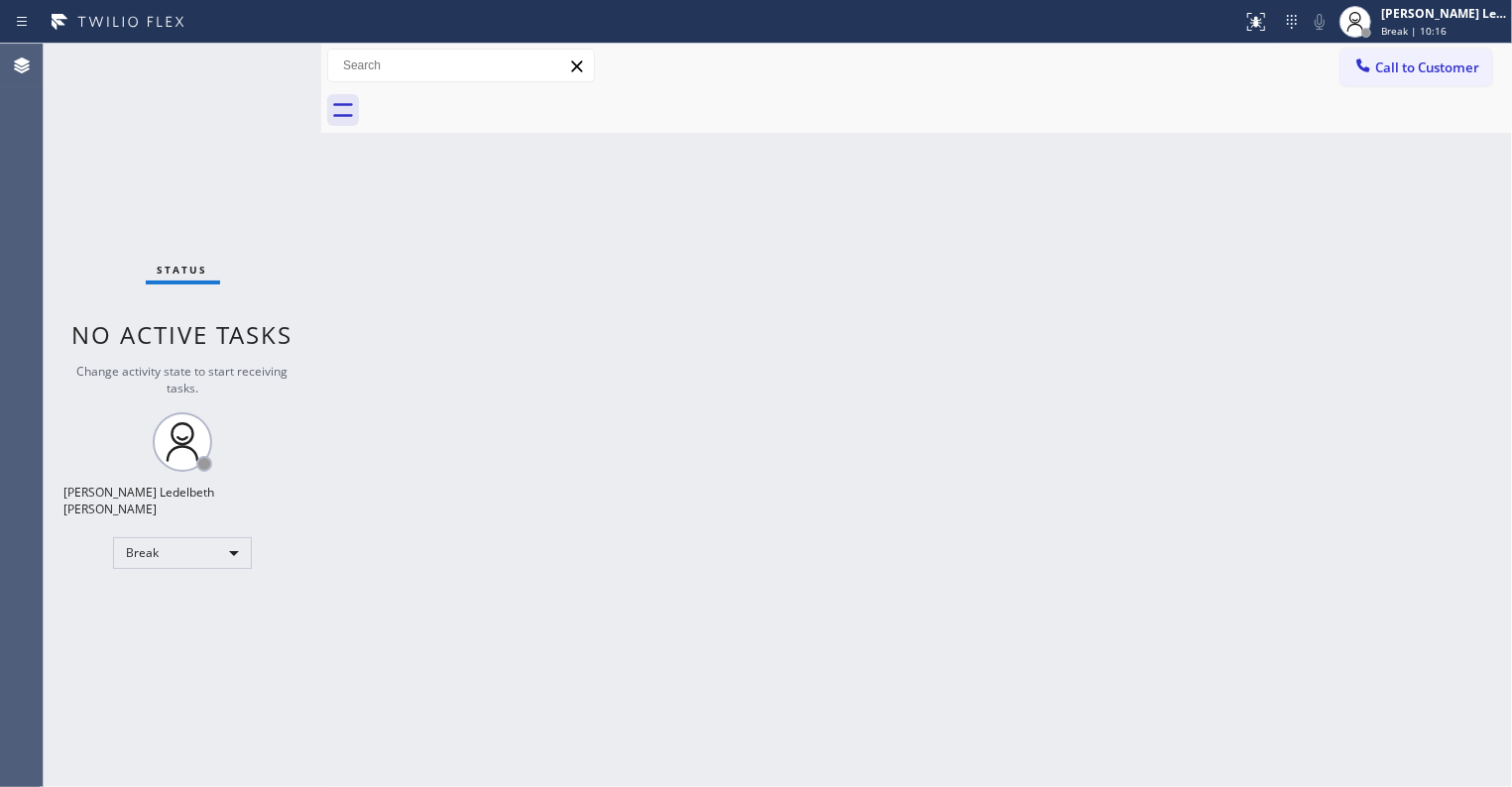 type 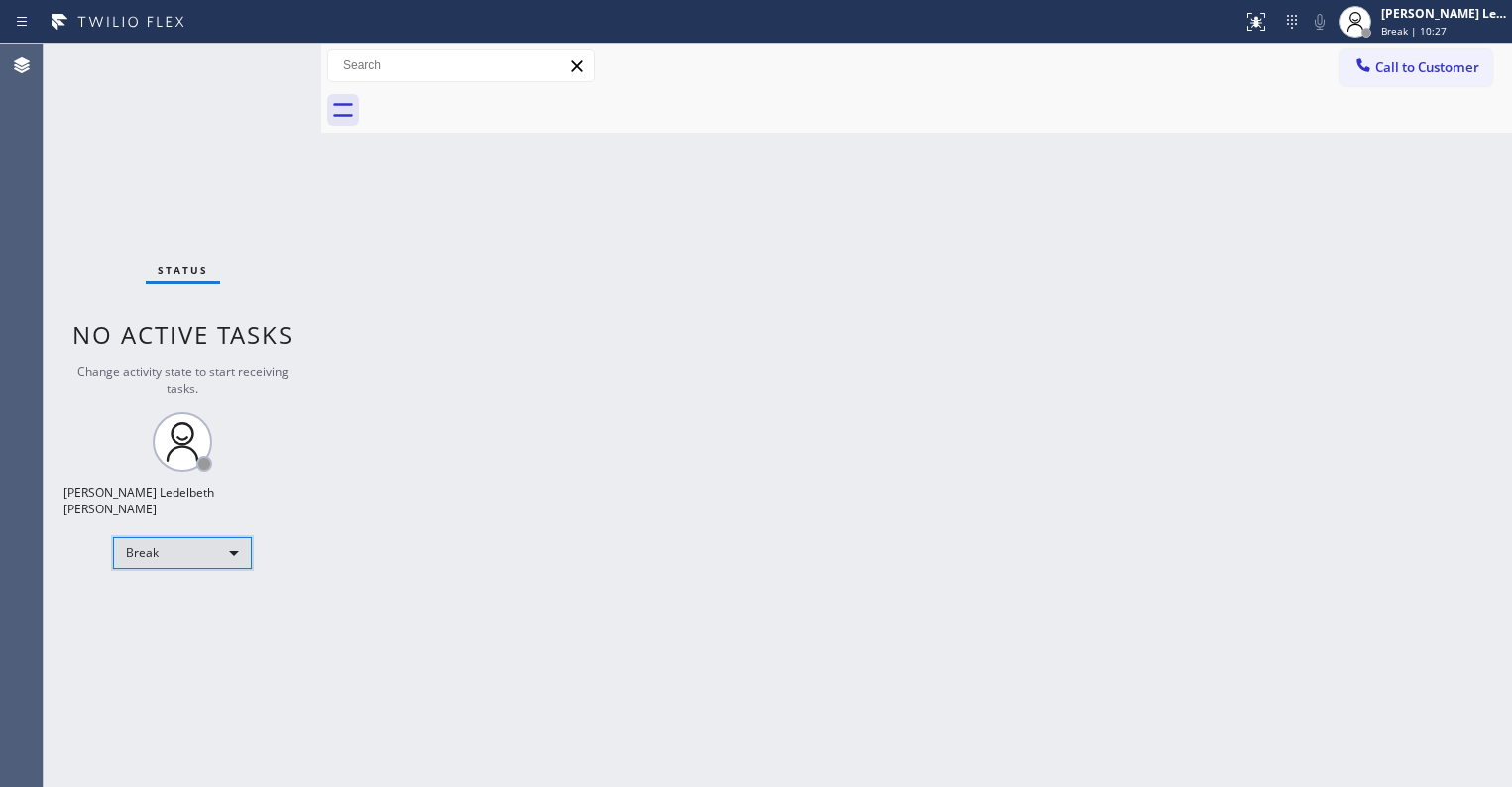 scroll, scrollTop: 0, scrollLeft: 0, axis: both 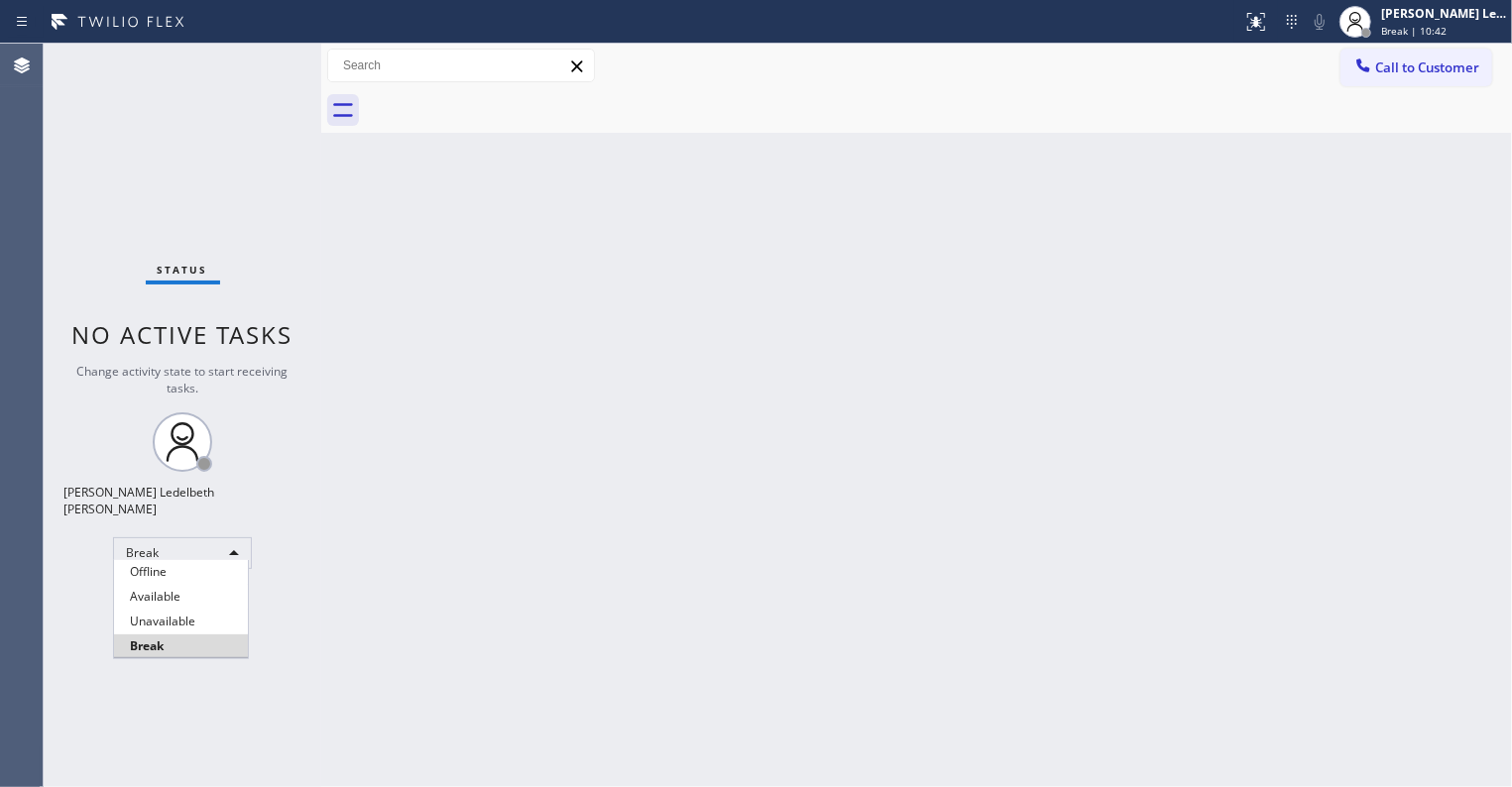 type 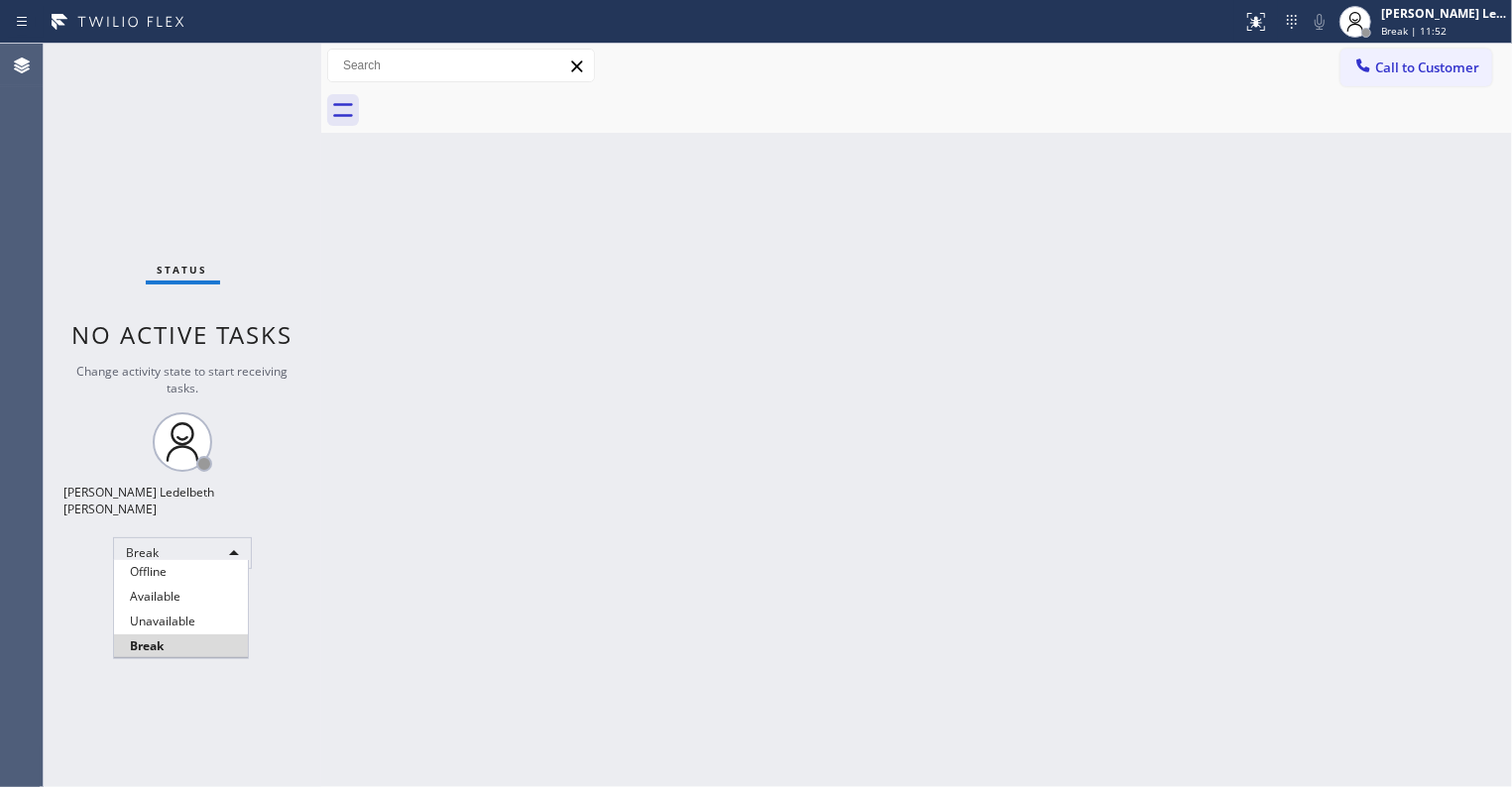 type 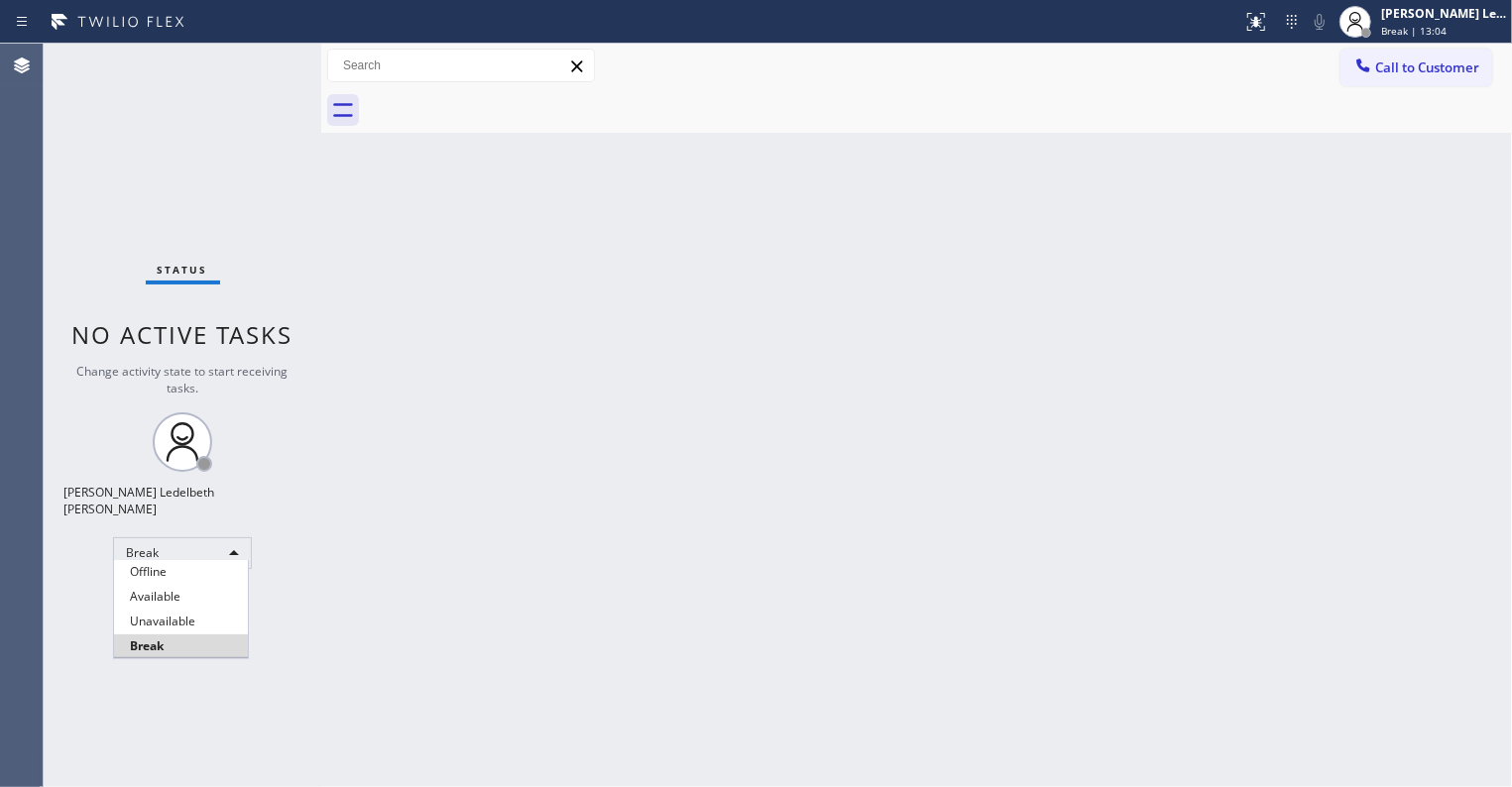 type 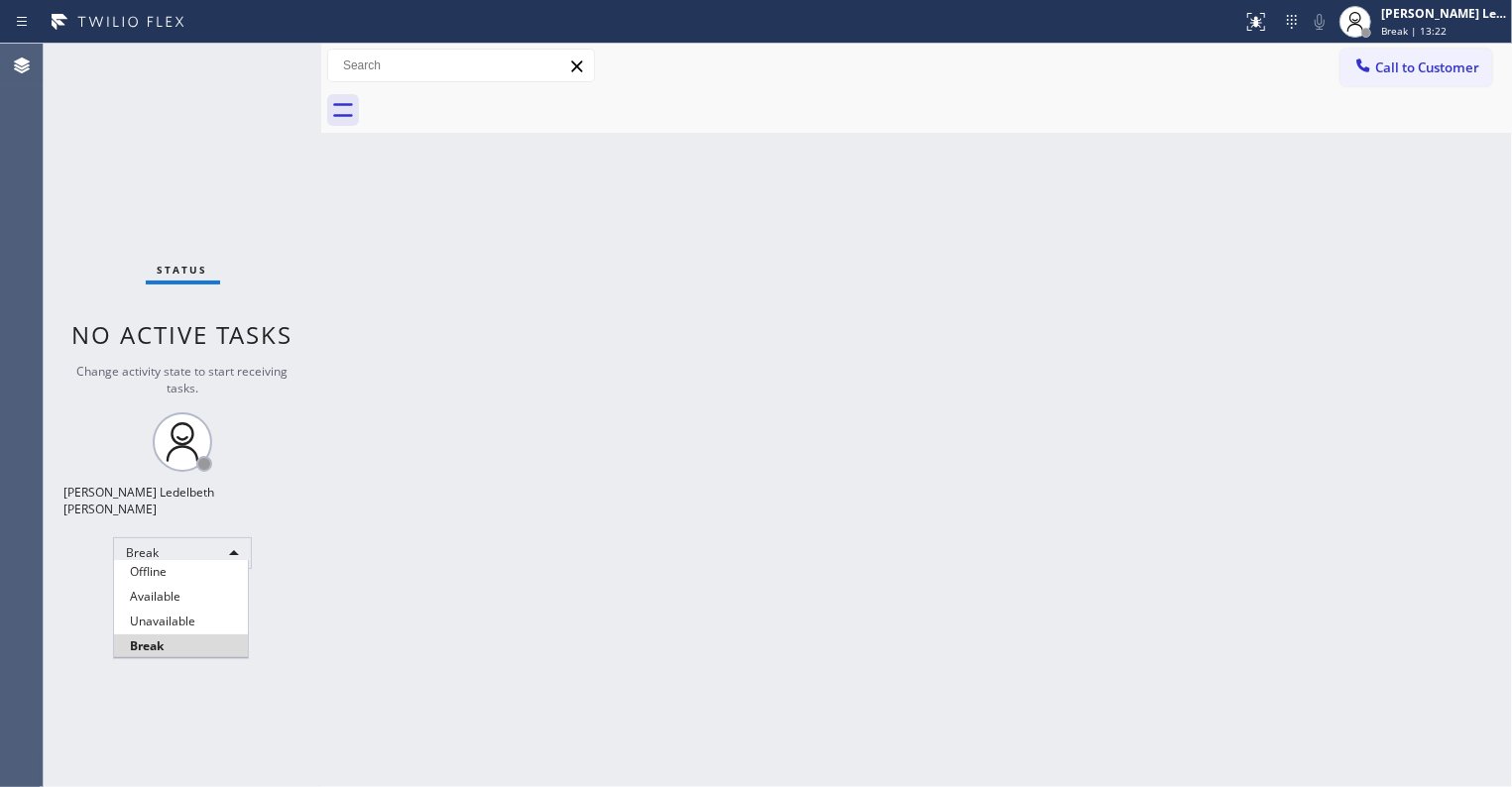 type 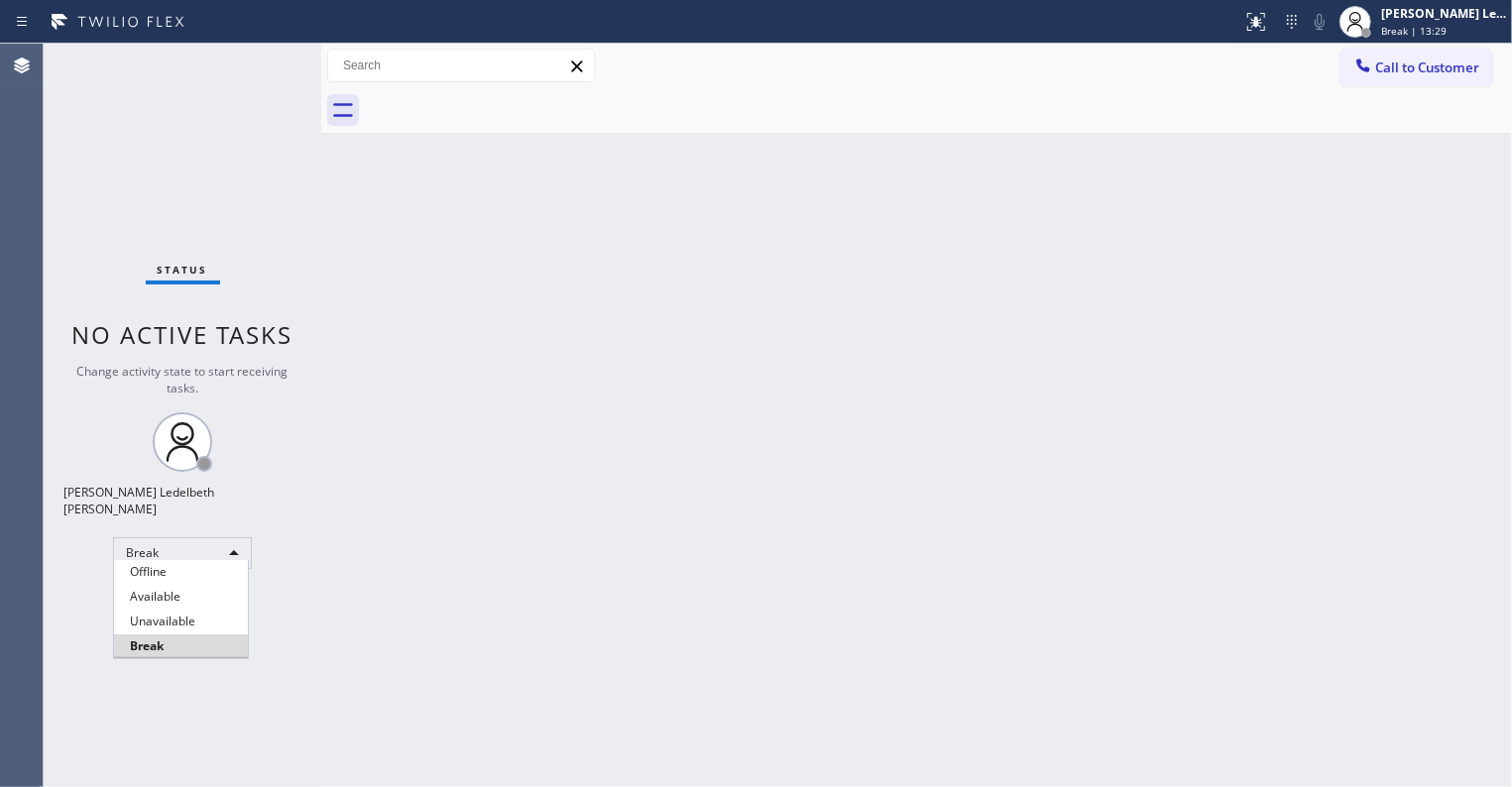 type 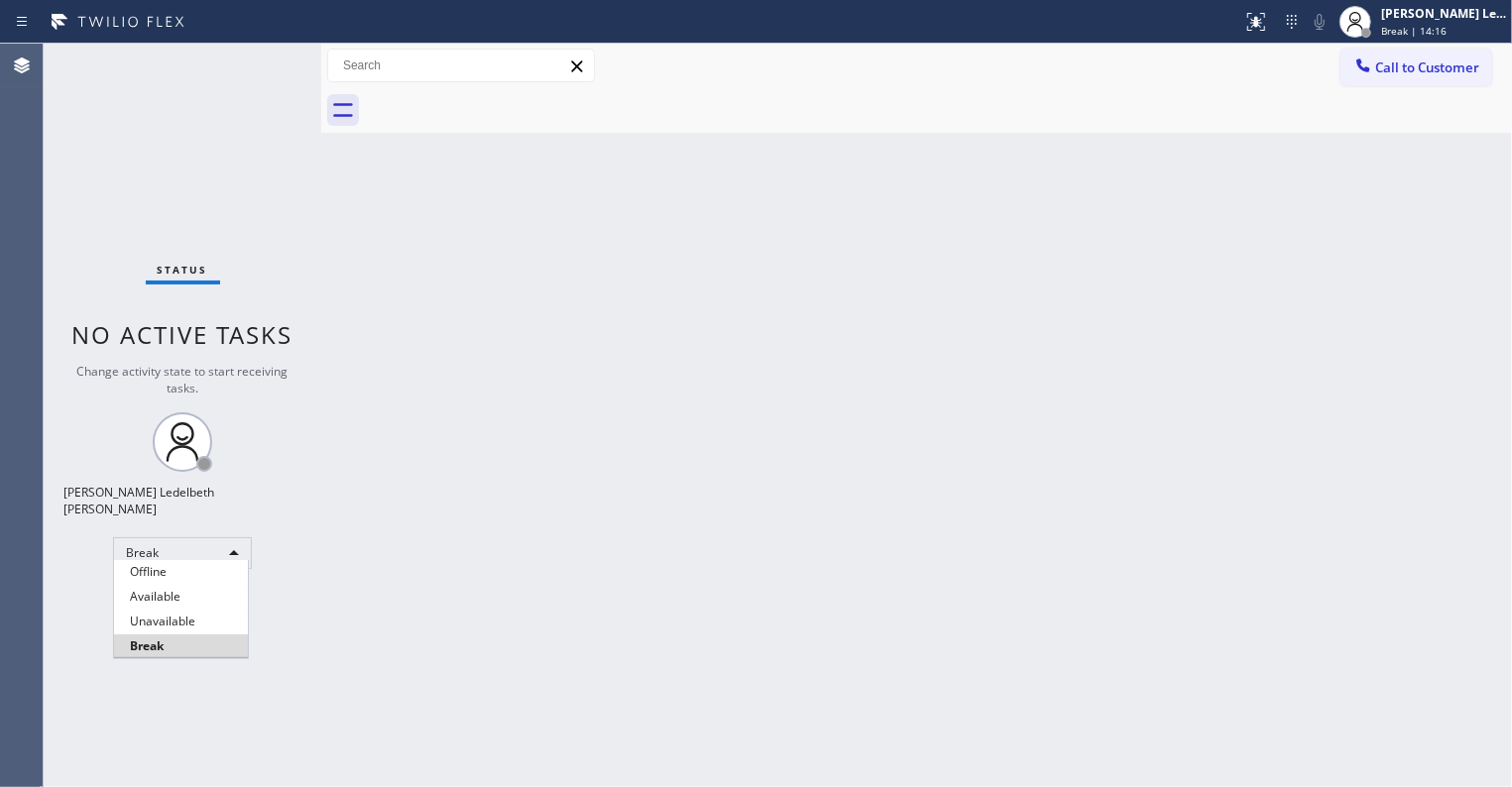 type 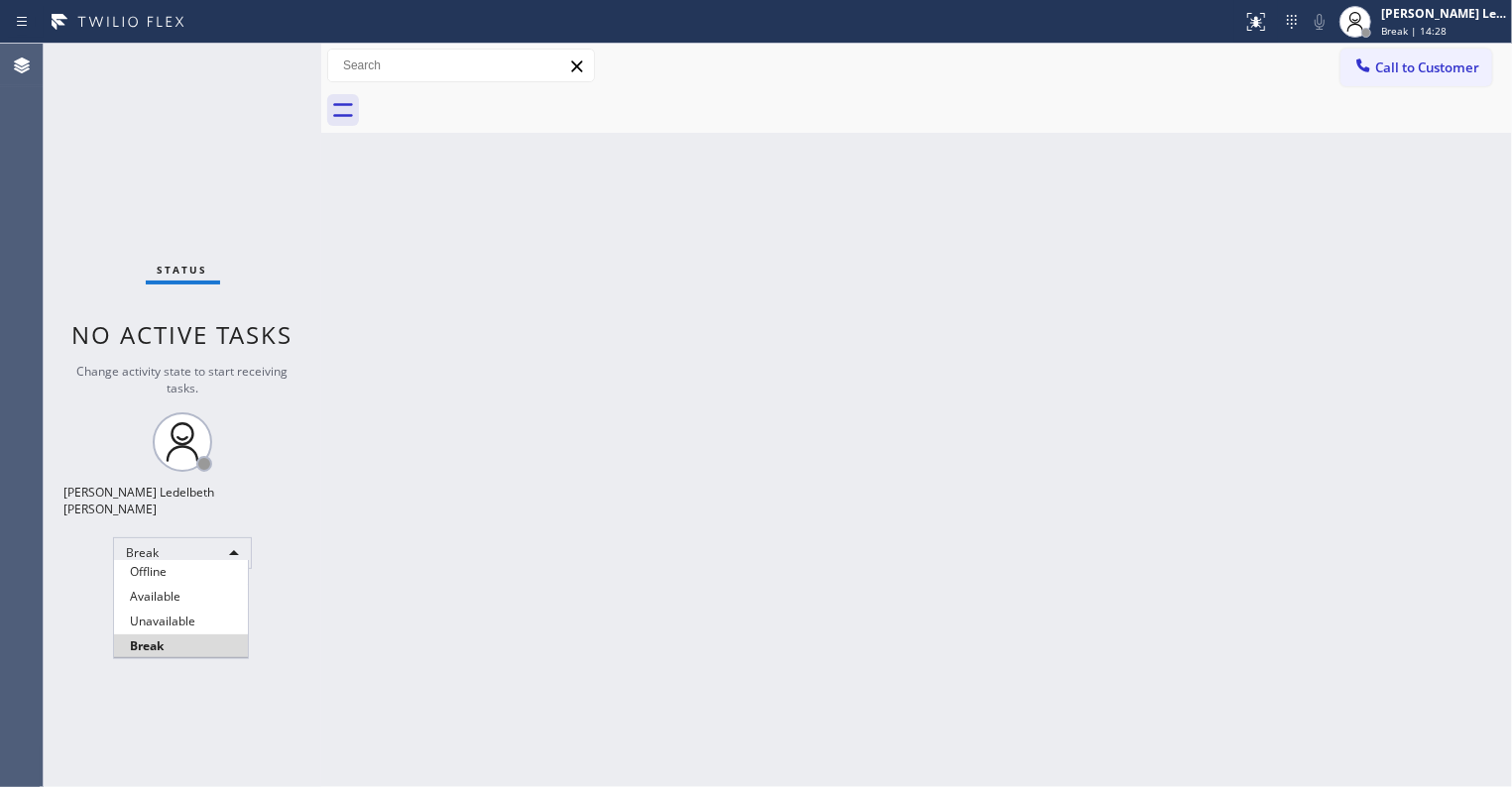 type 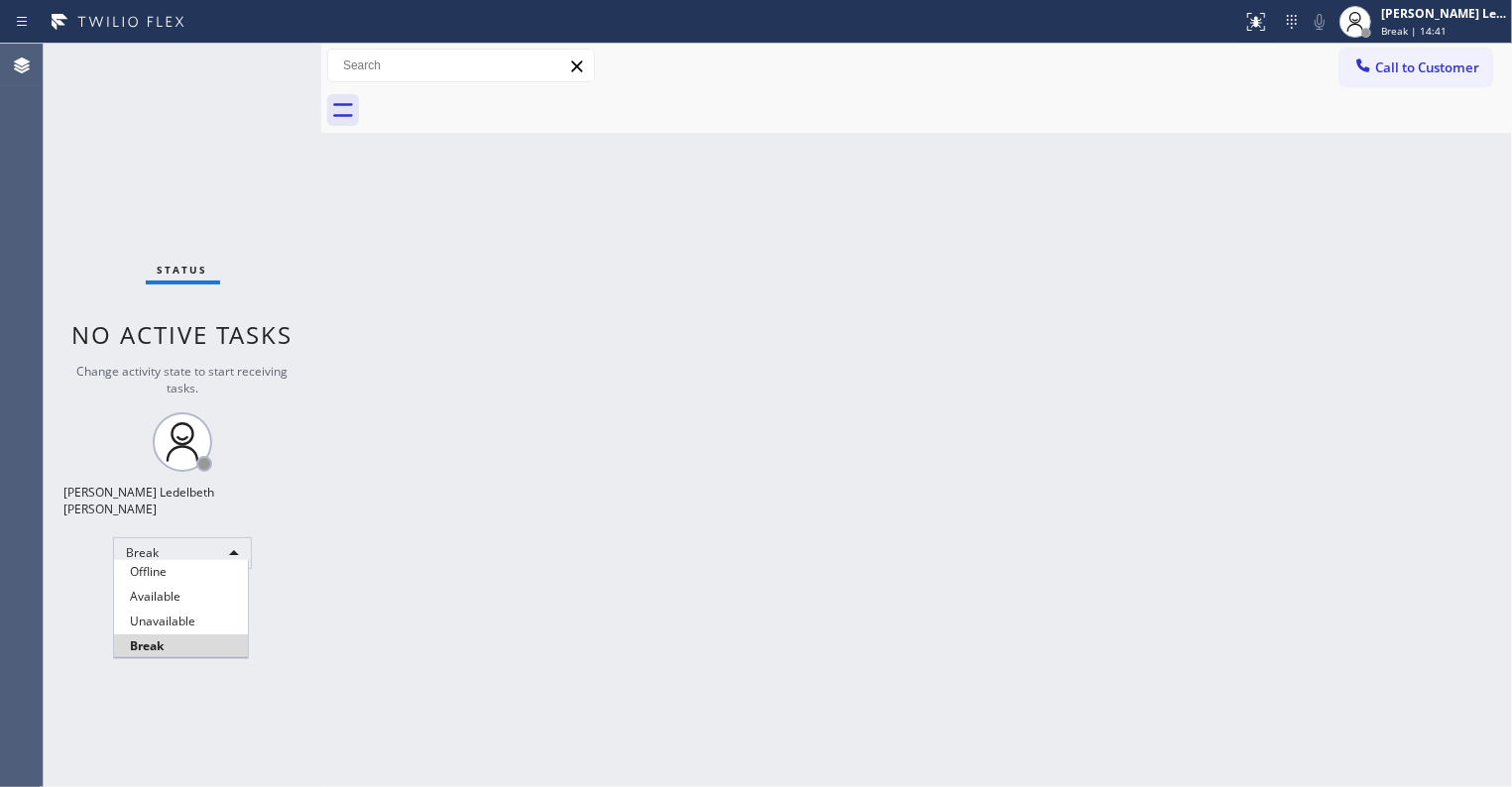 type 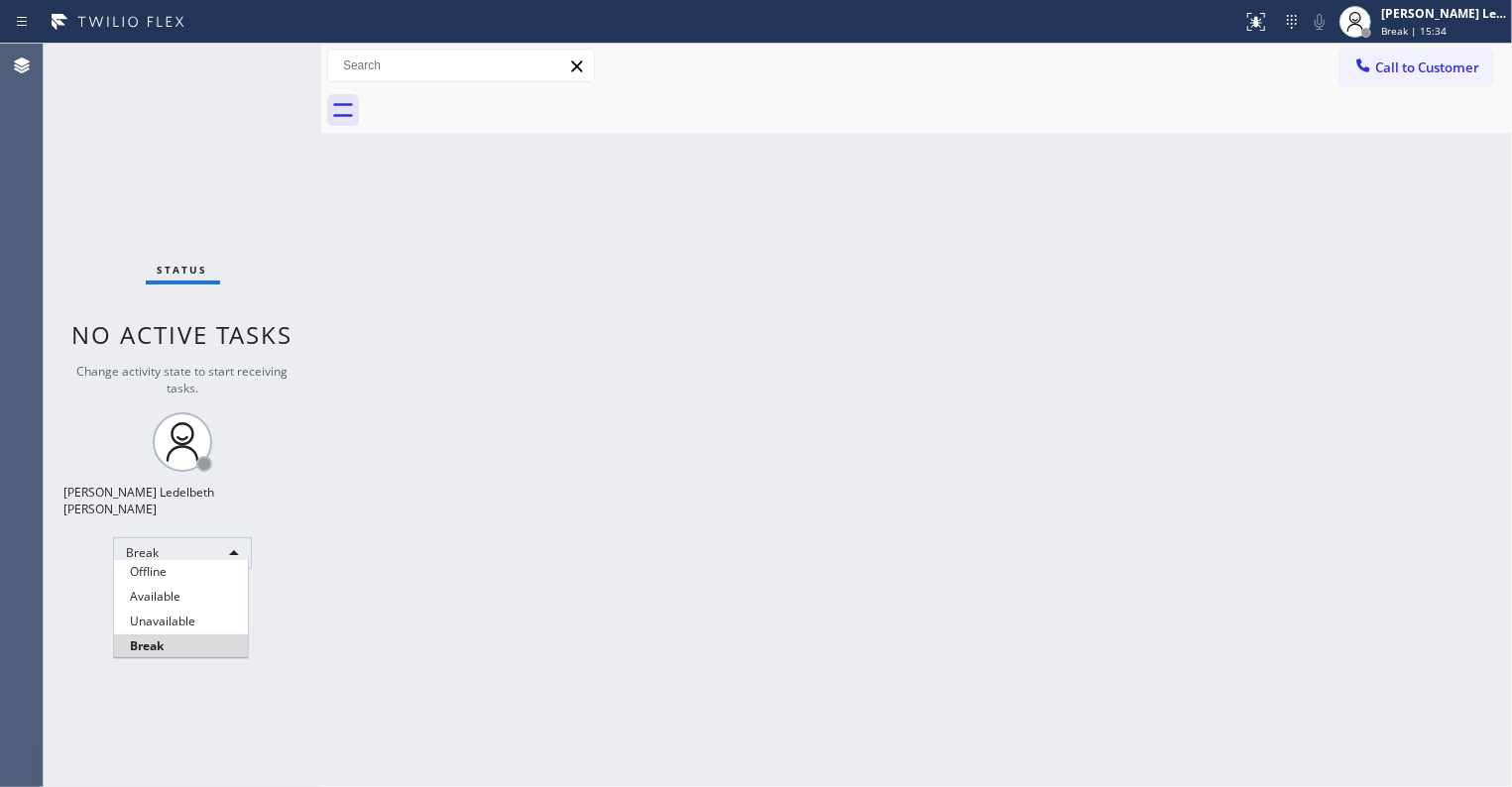 type 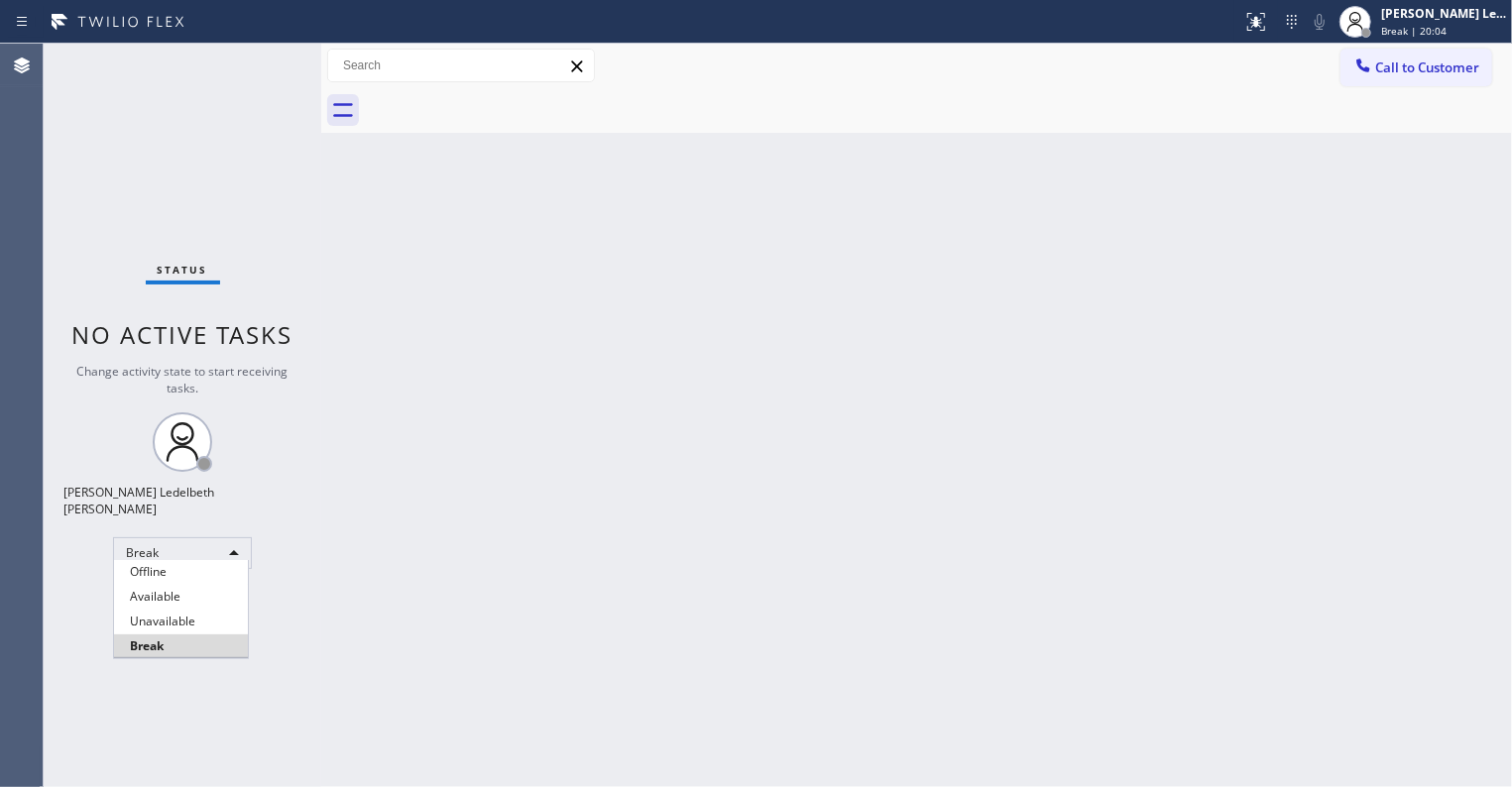 type 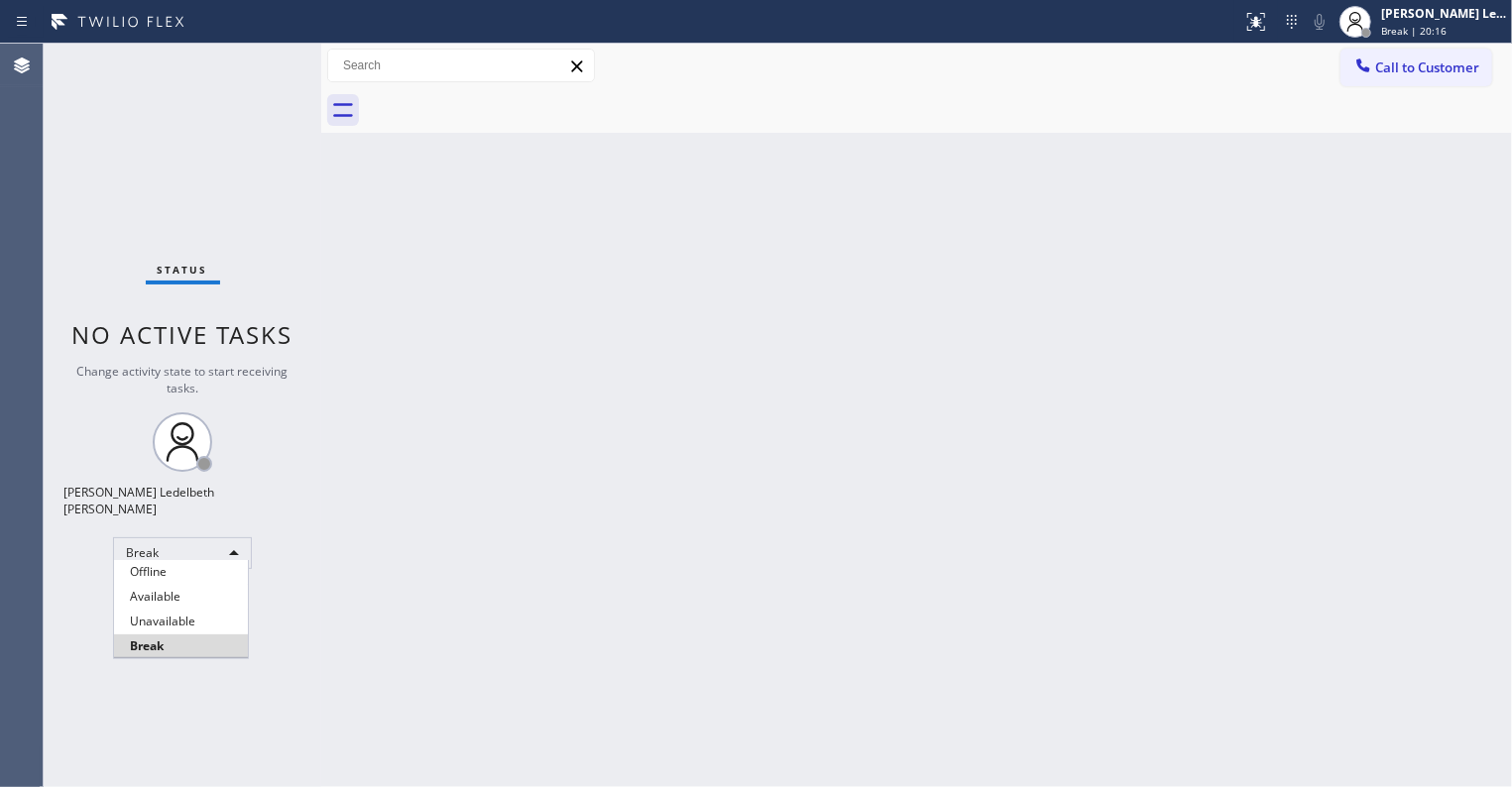 type 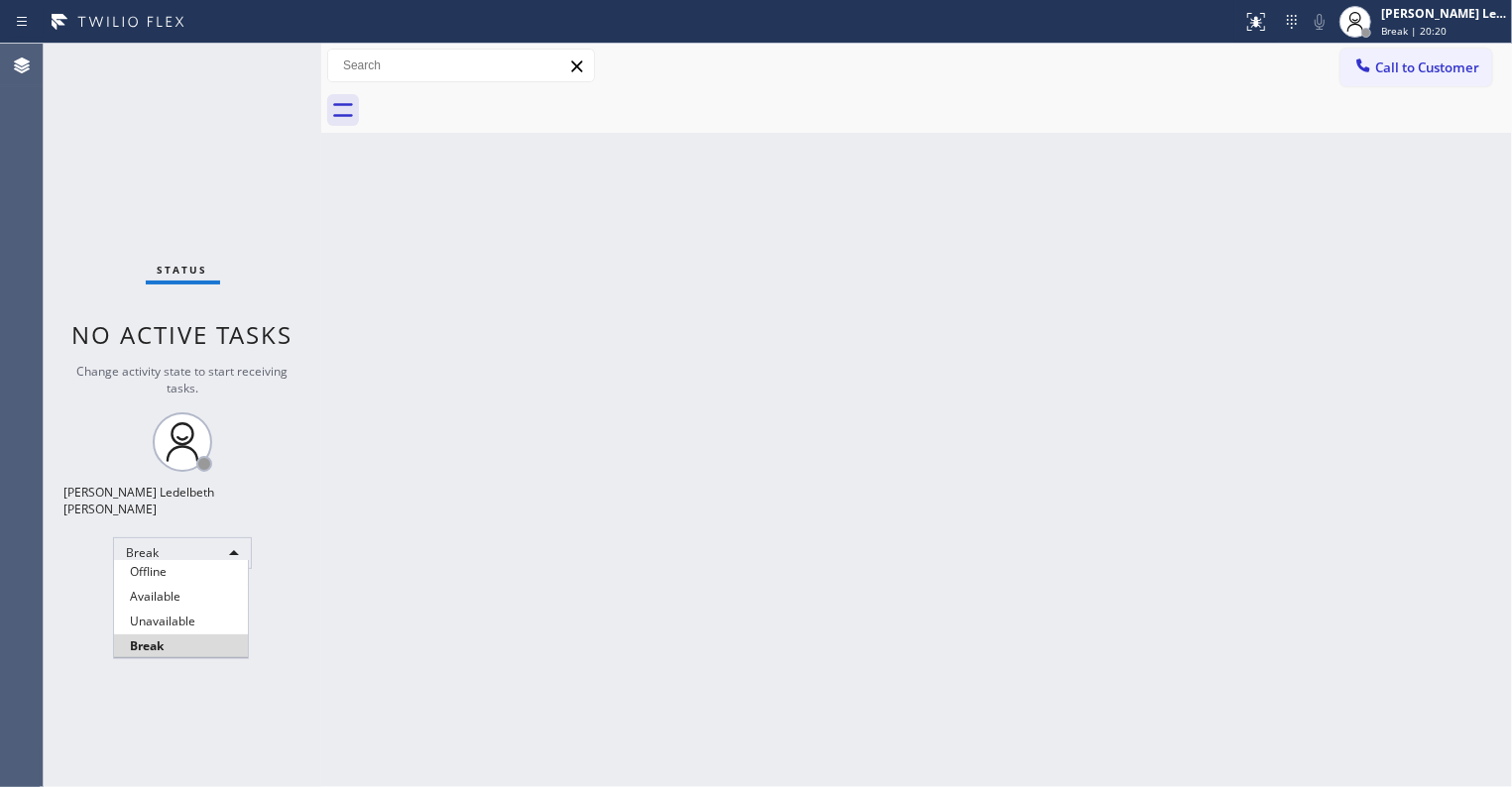 type 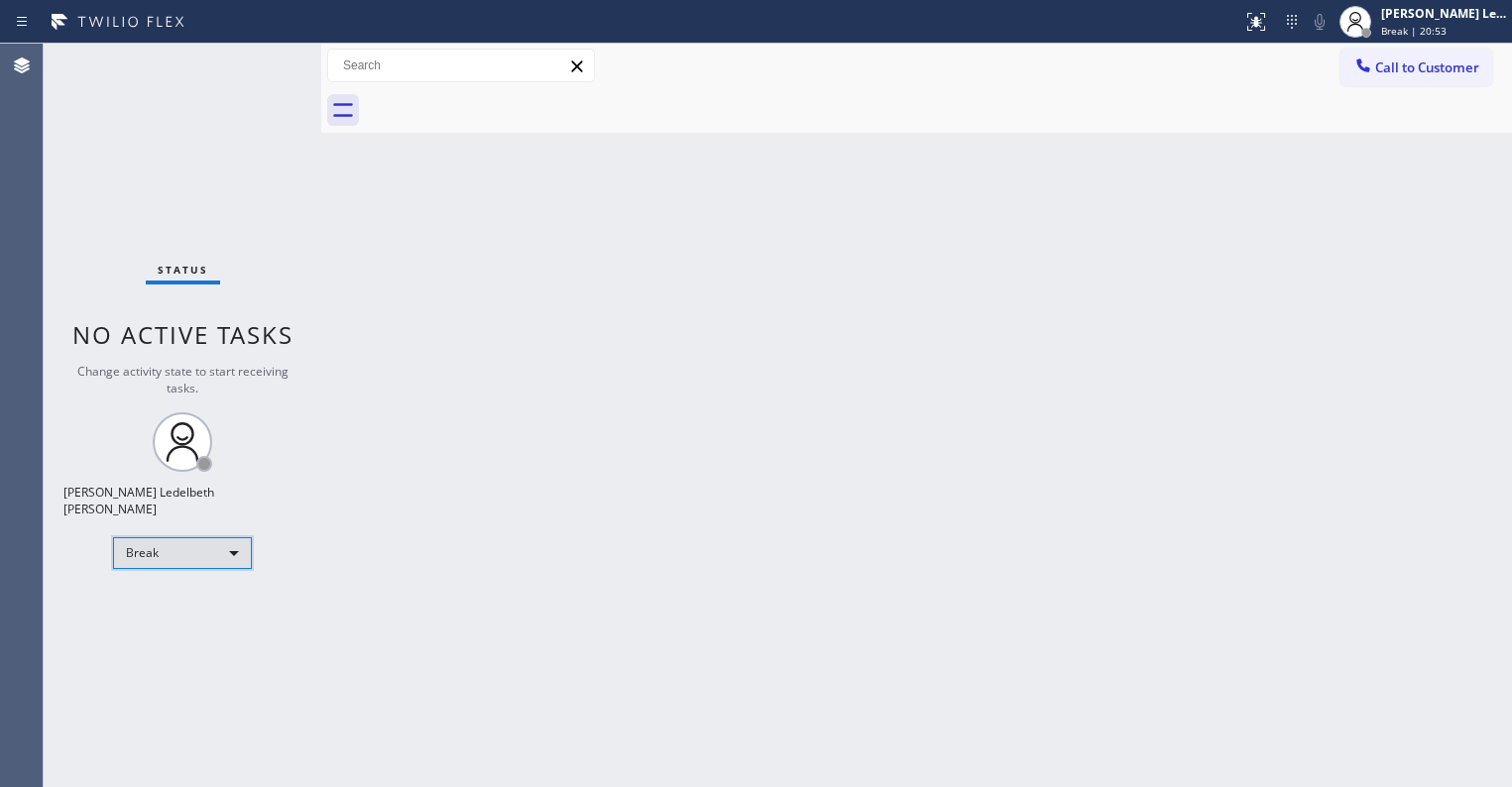 scroll, scrollTop: 0, scrollLeft: 0, axis: both 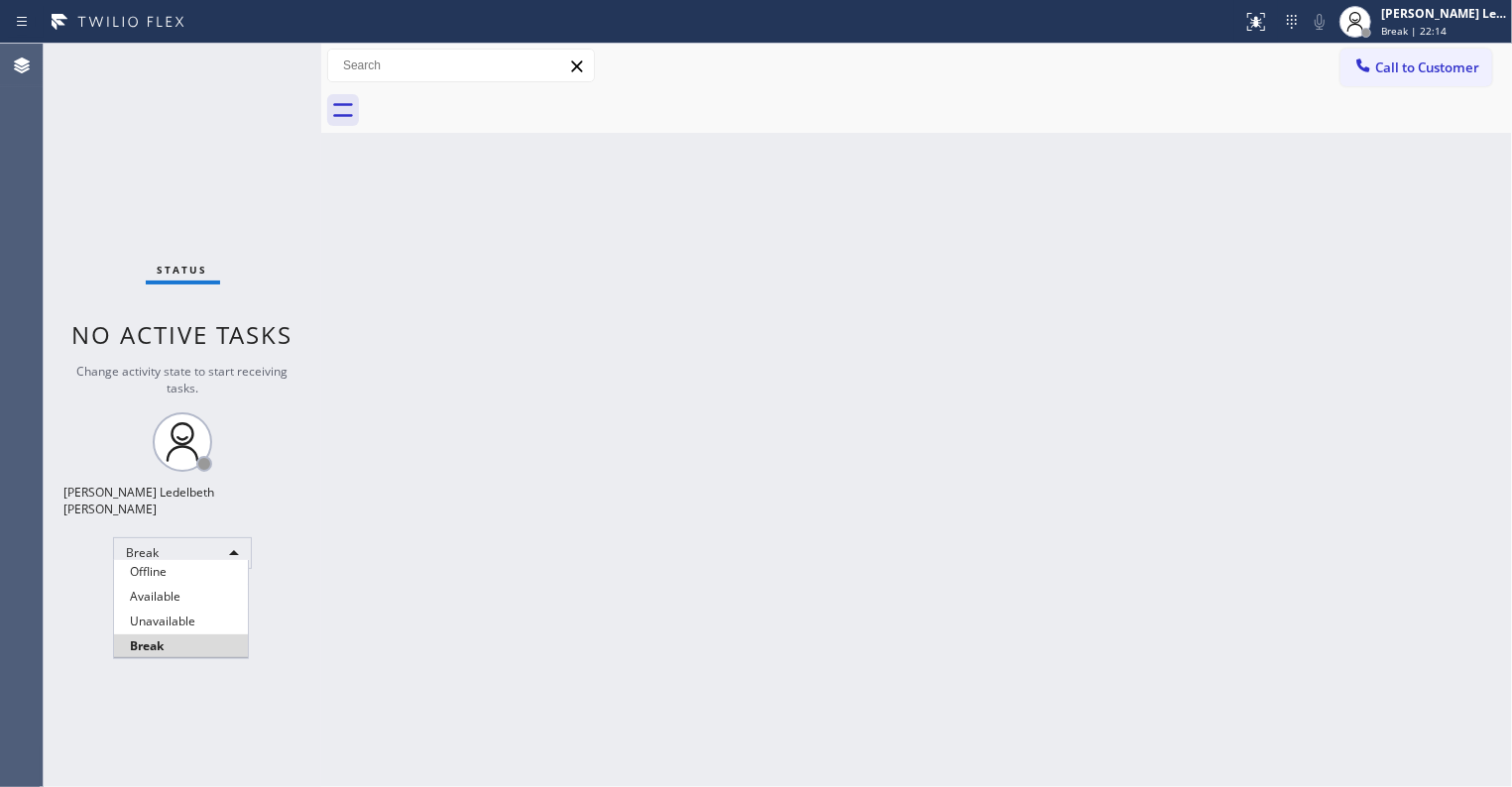 type 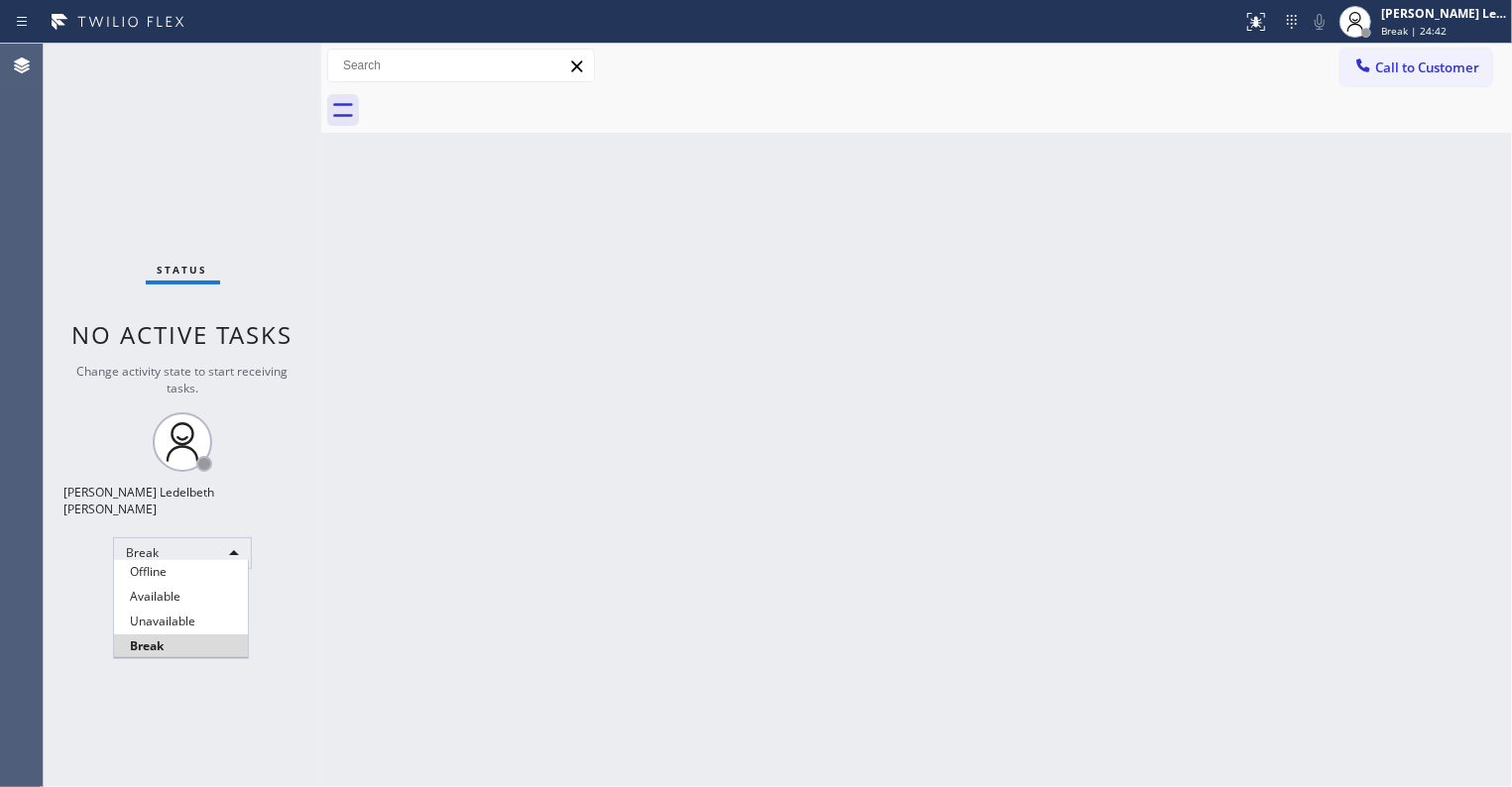 type 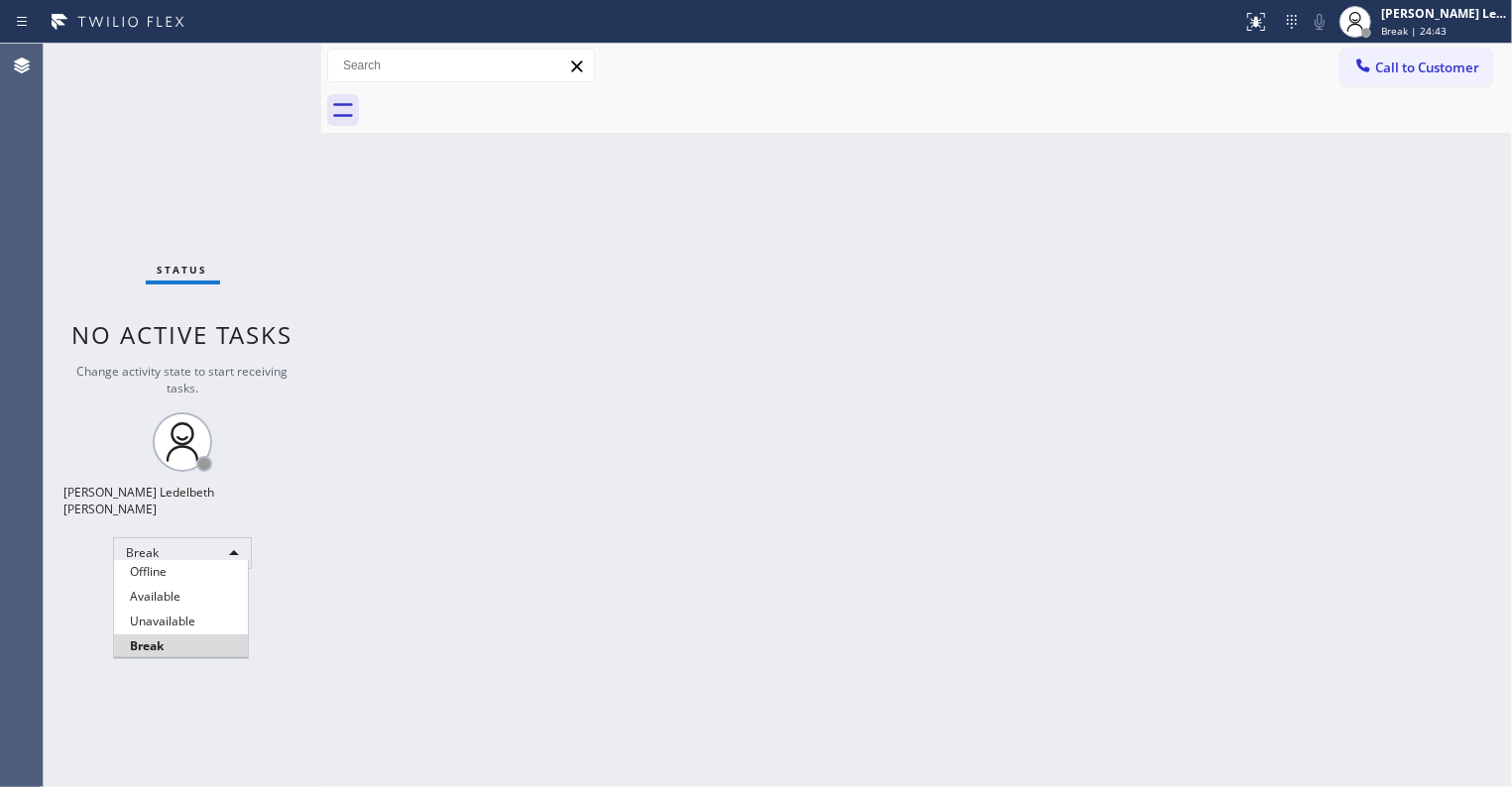 type 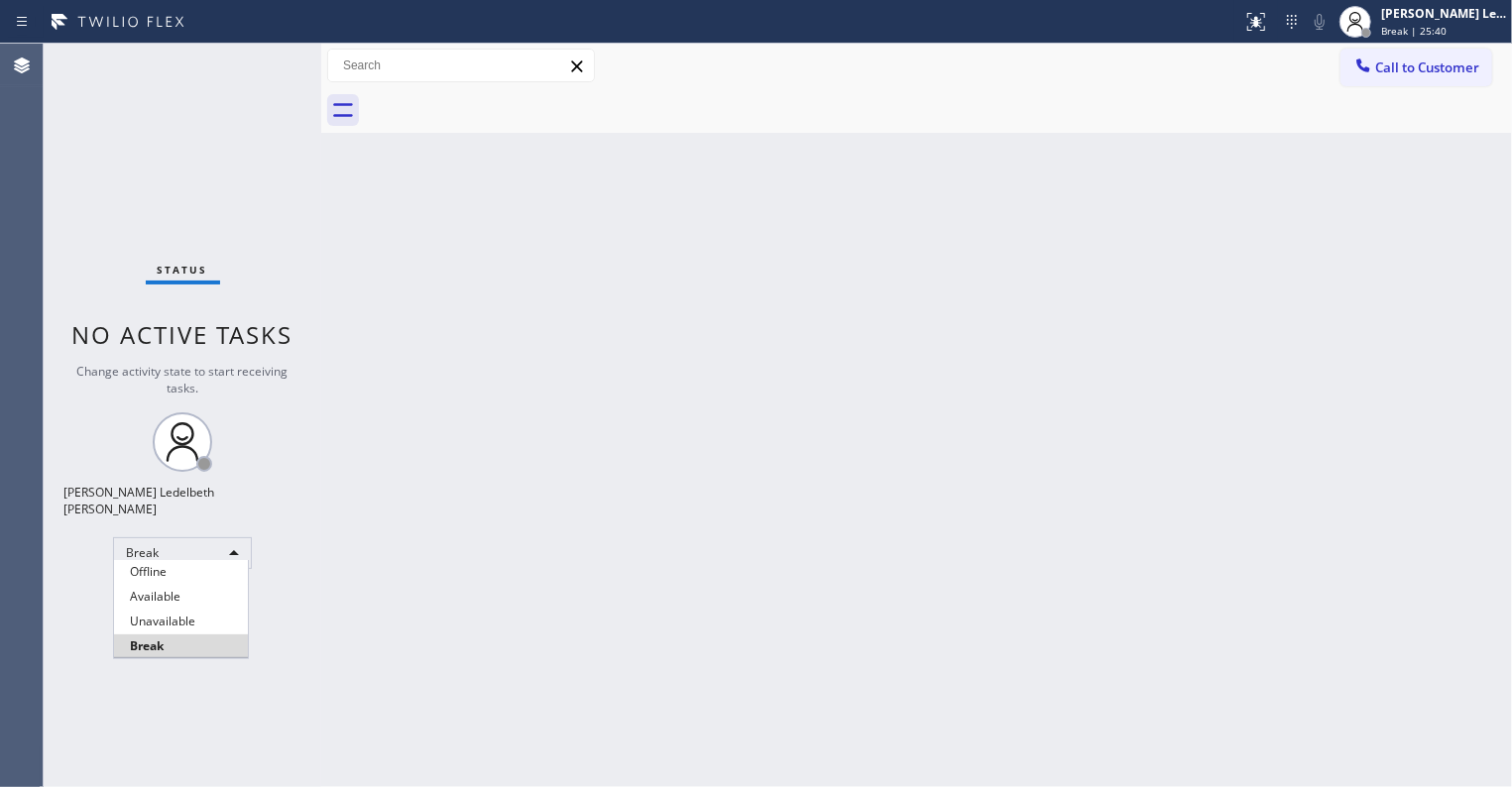 type 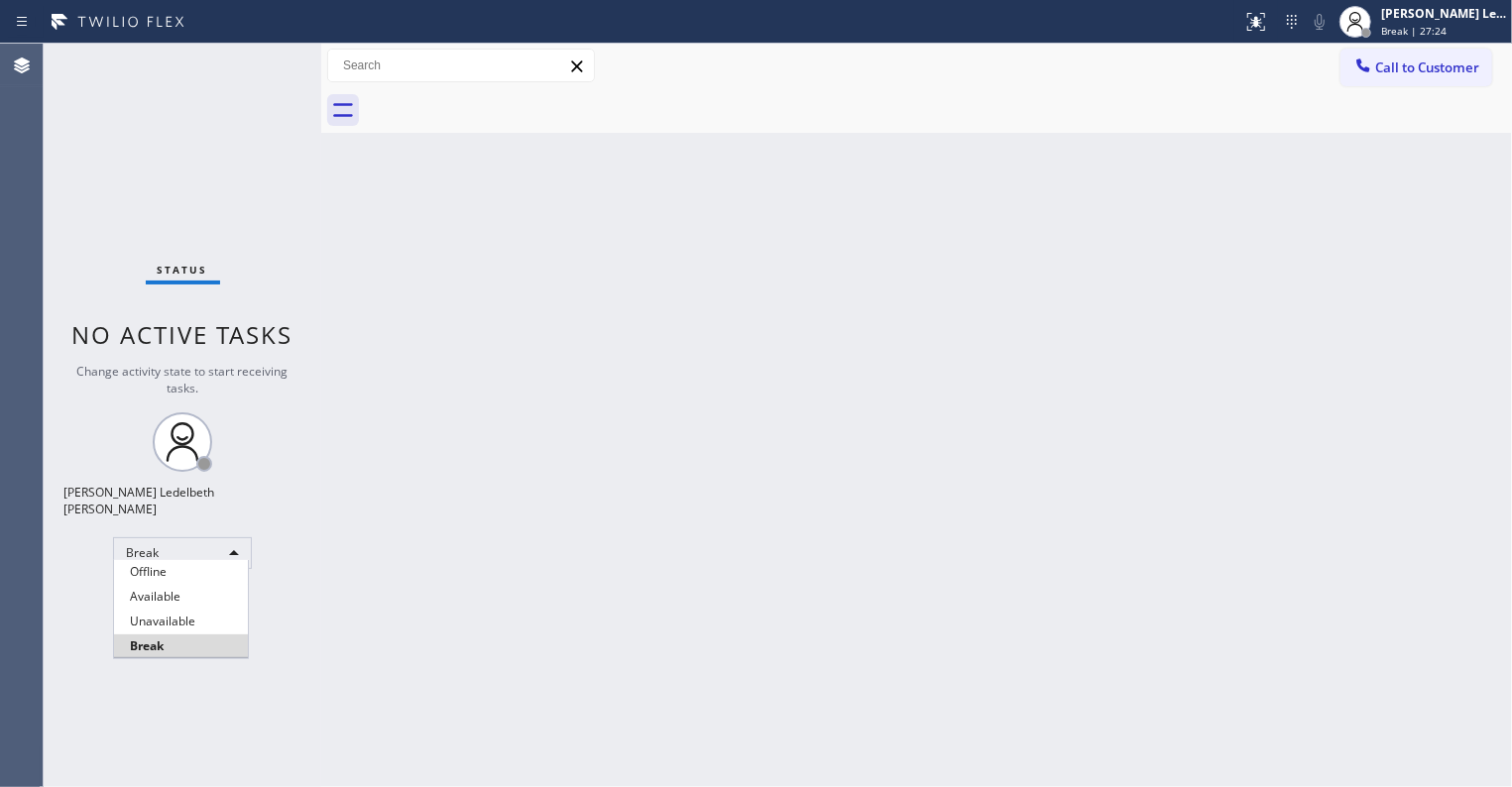 type 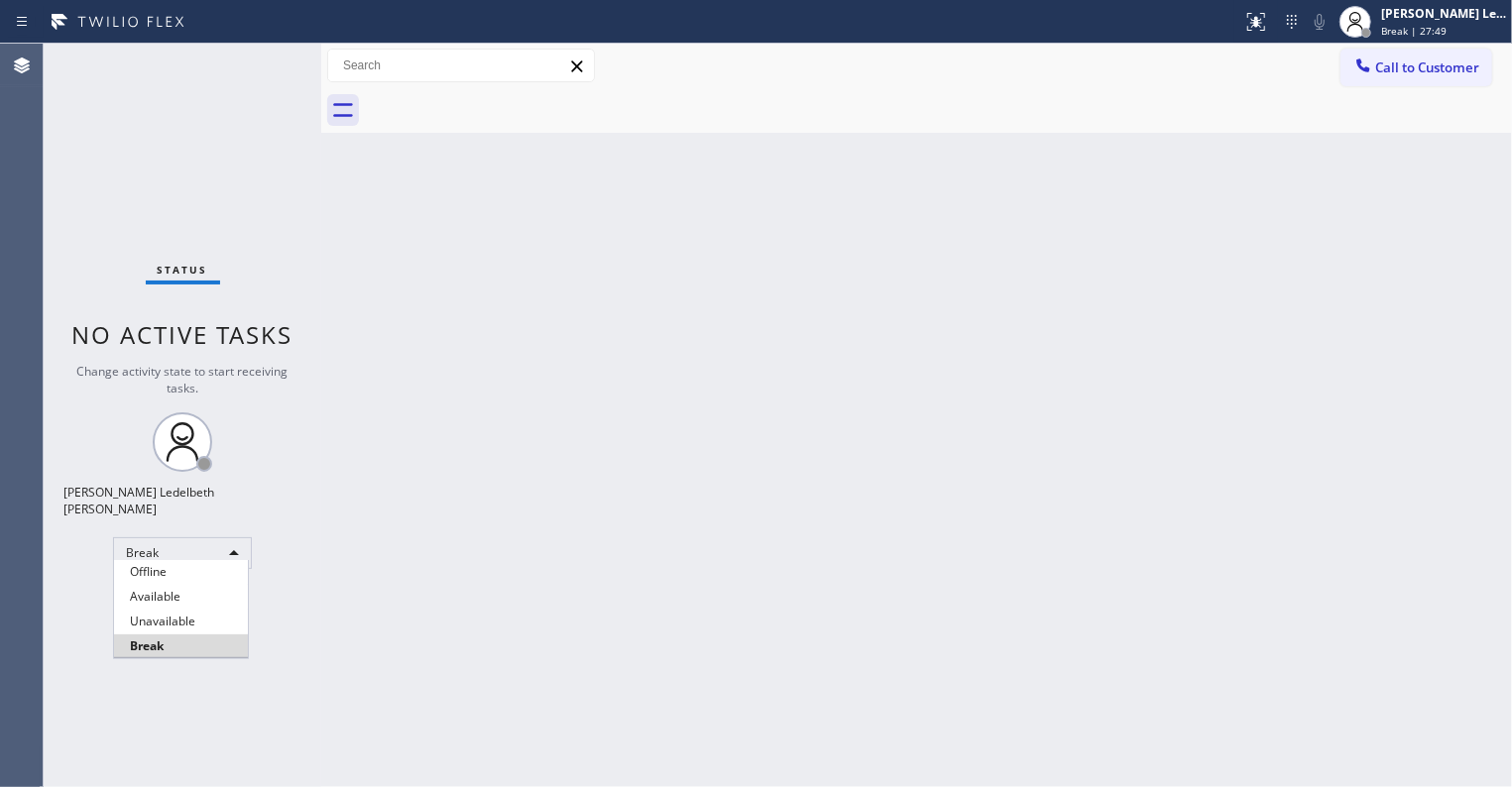 type 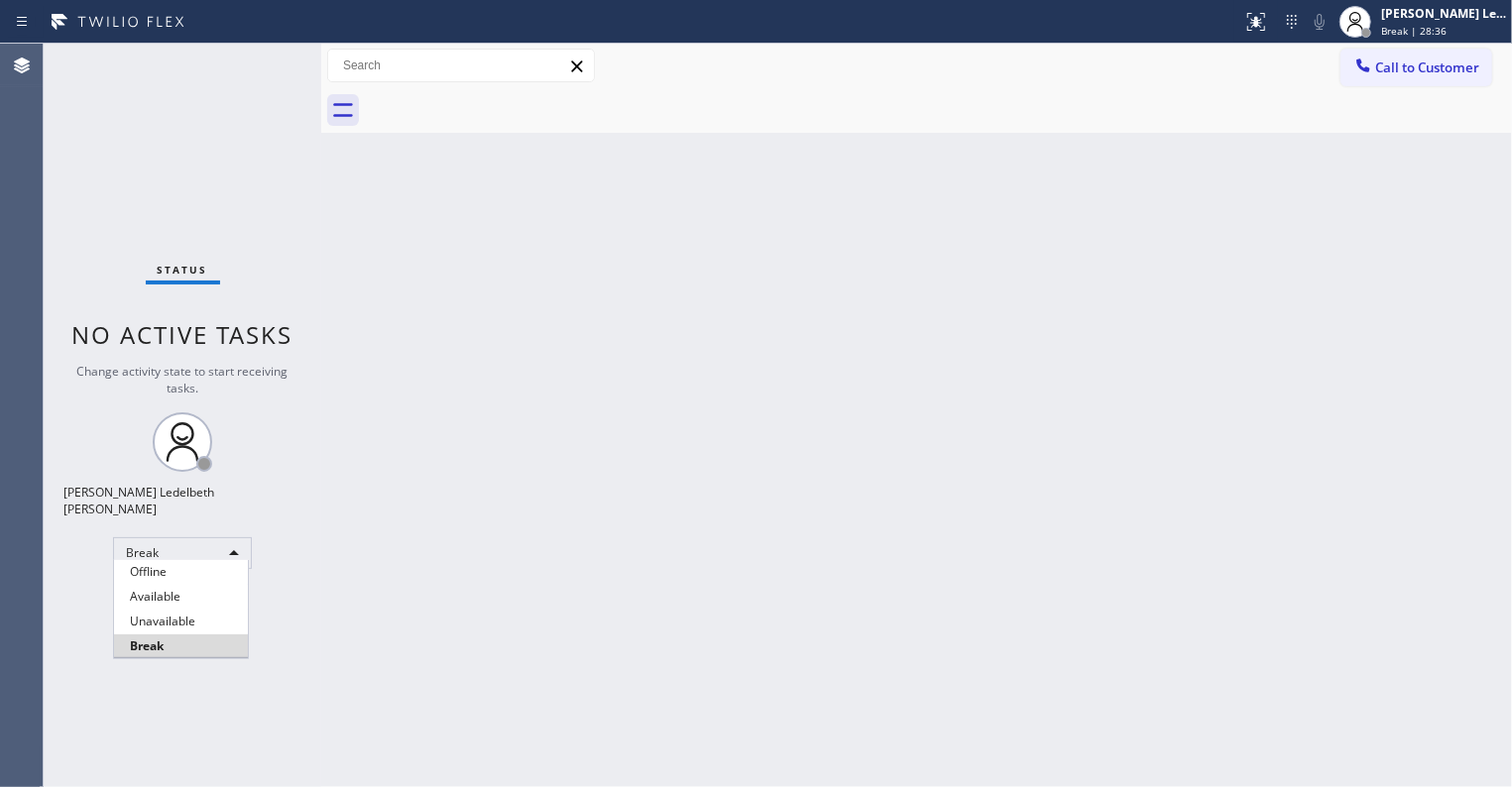 type 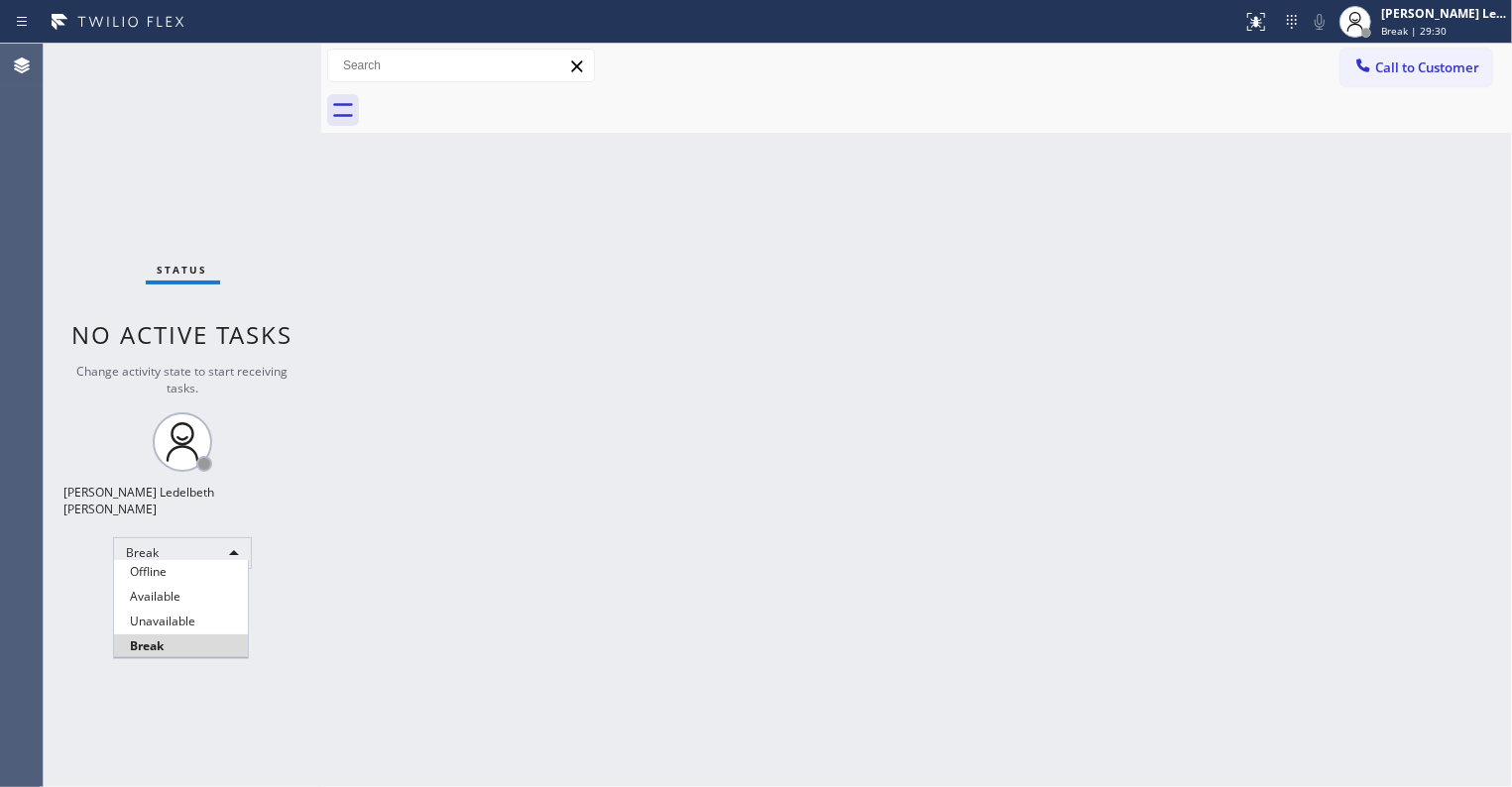 type 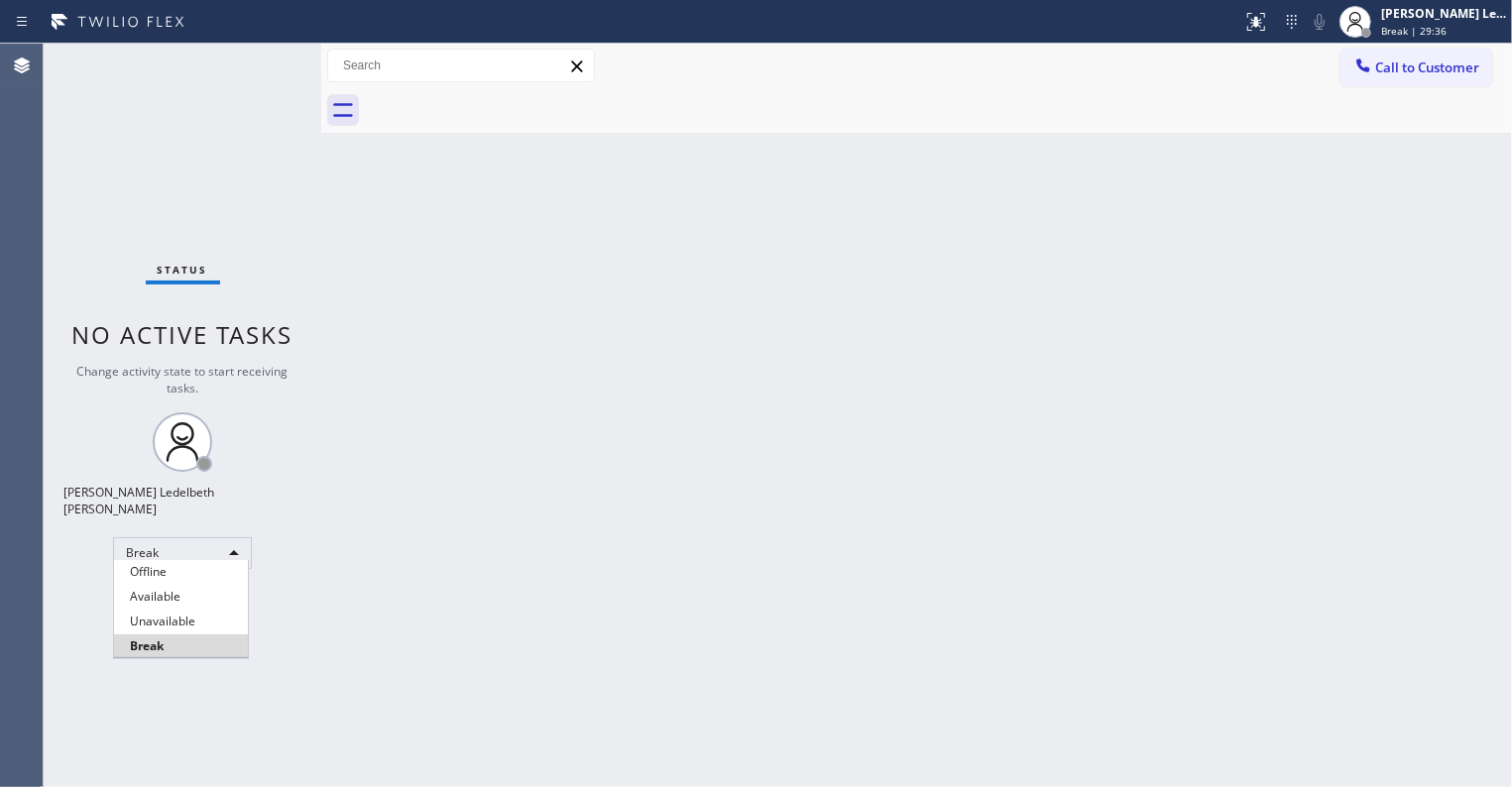type 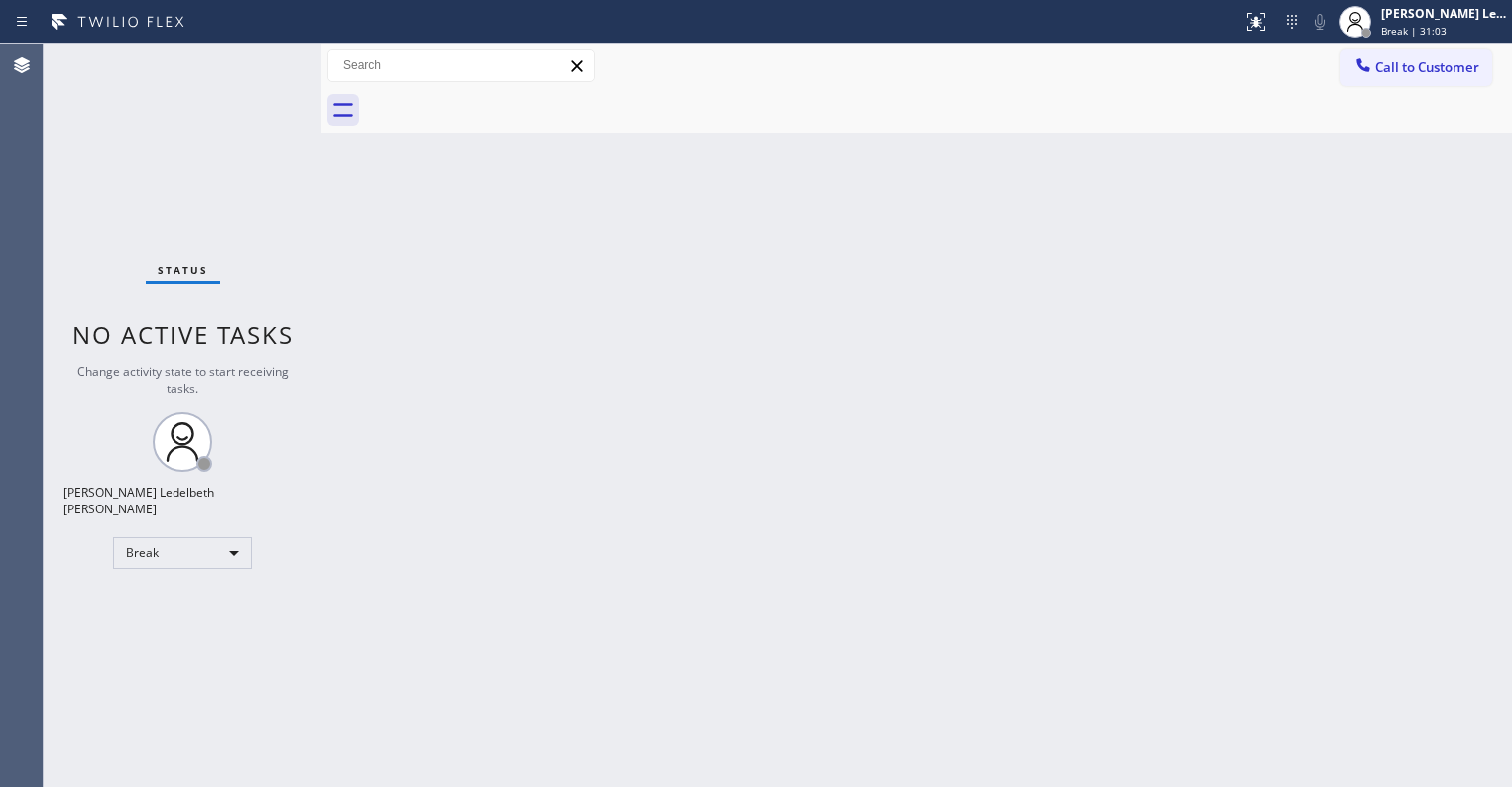 scroll, scrollTop: 0, scrollLeft: 0, axis: both 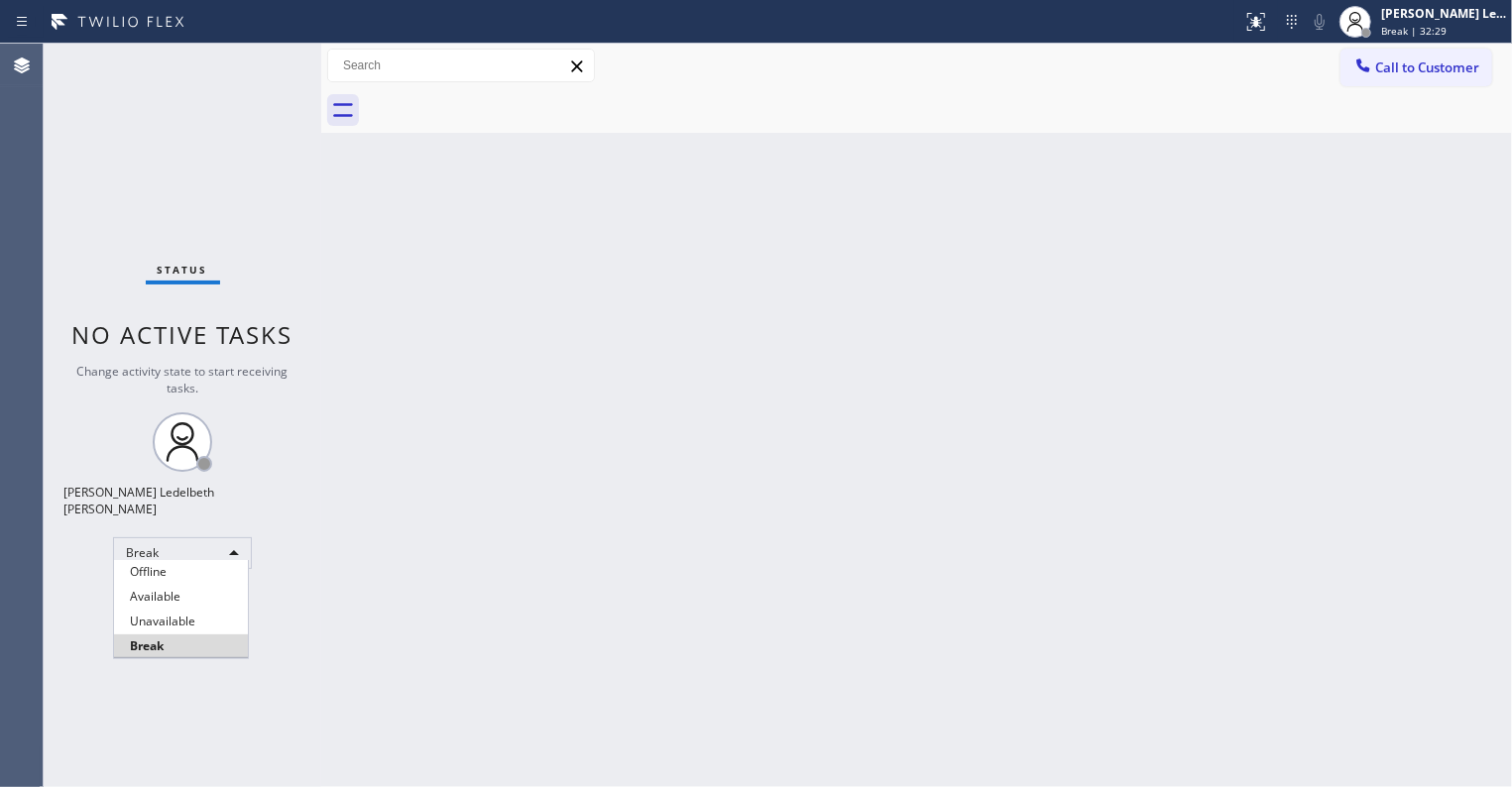 type 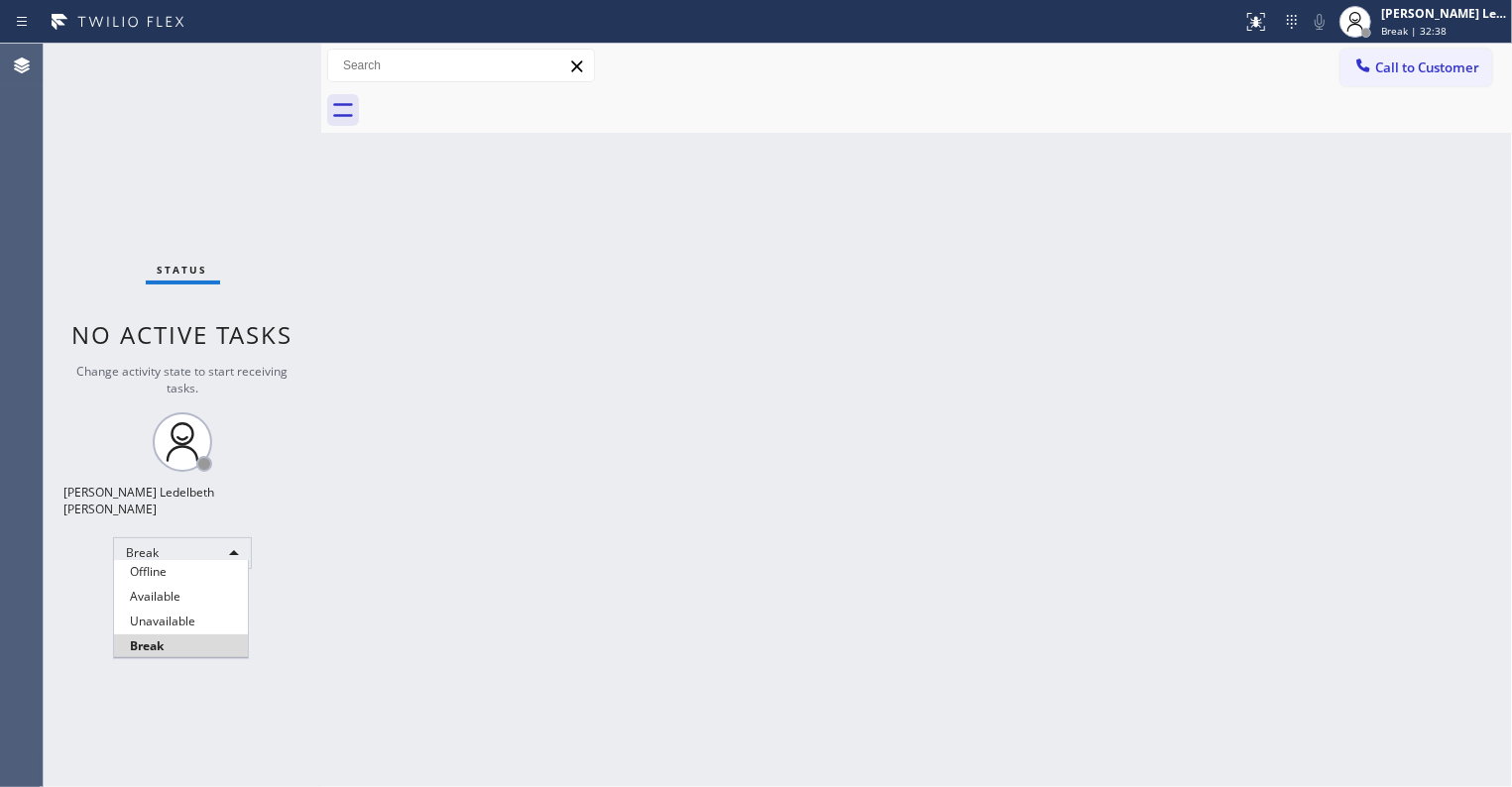 type 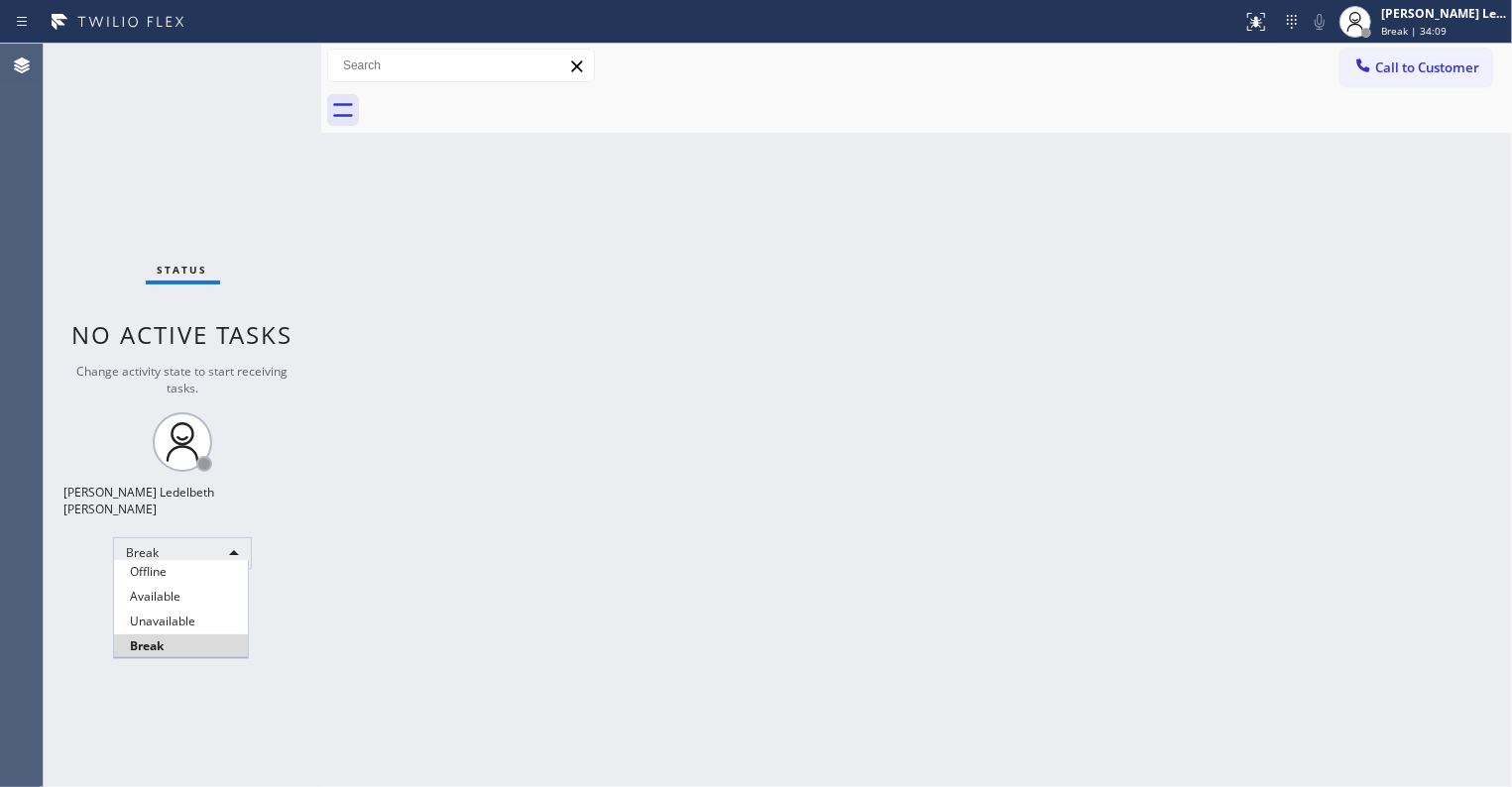 type 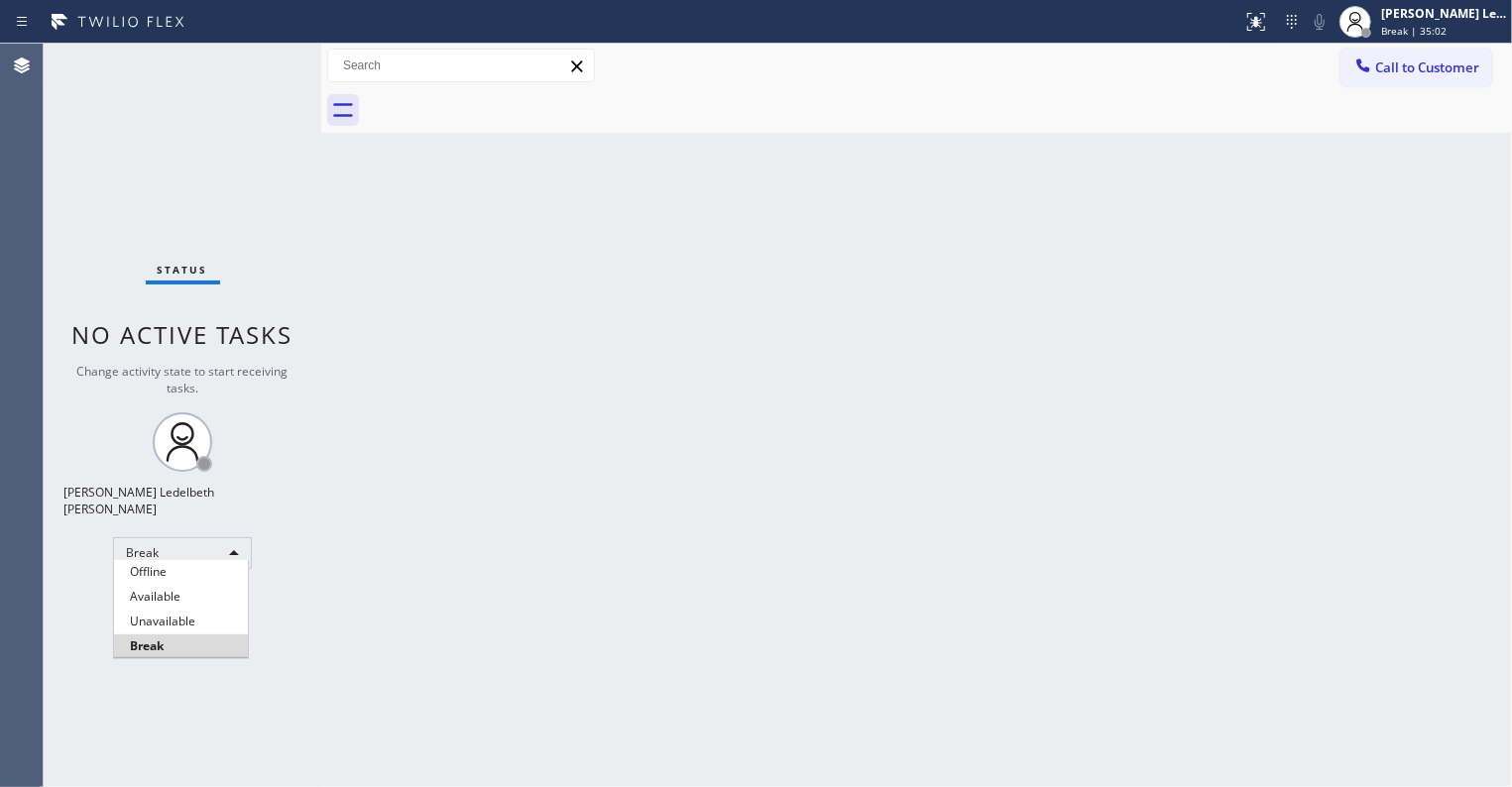 type 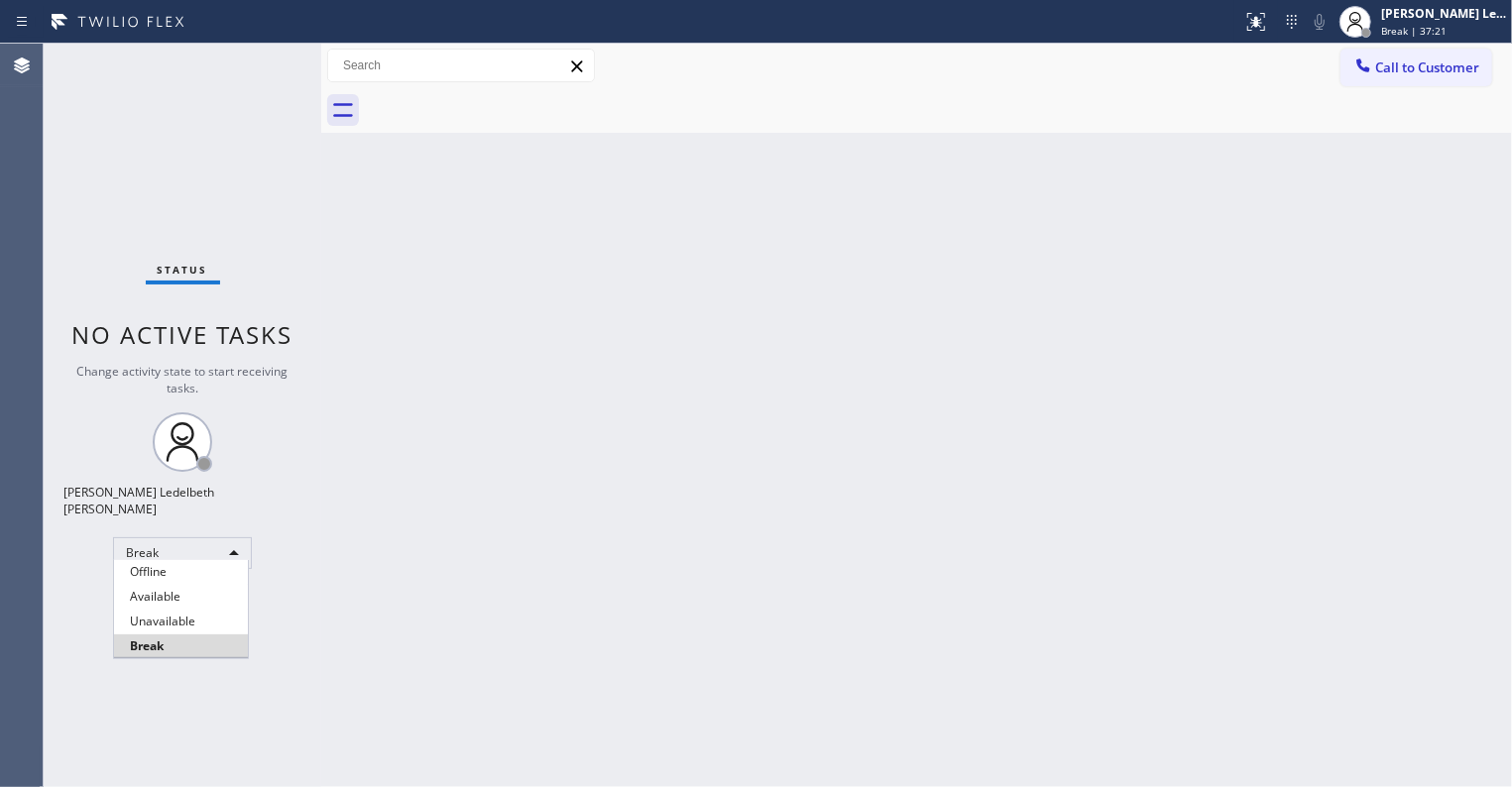 type 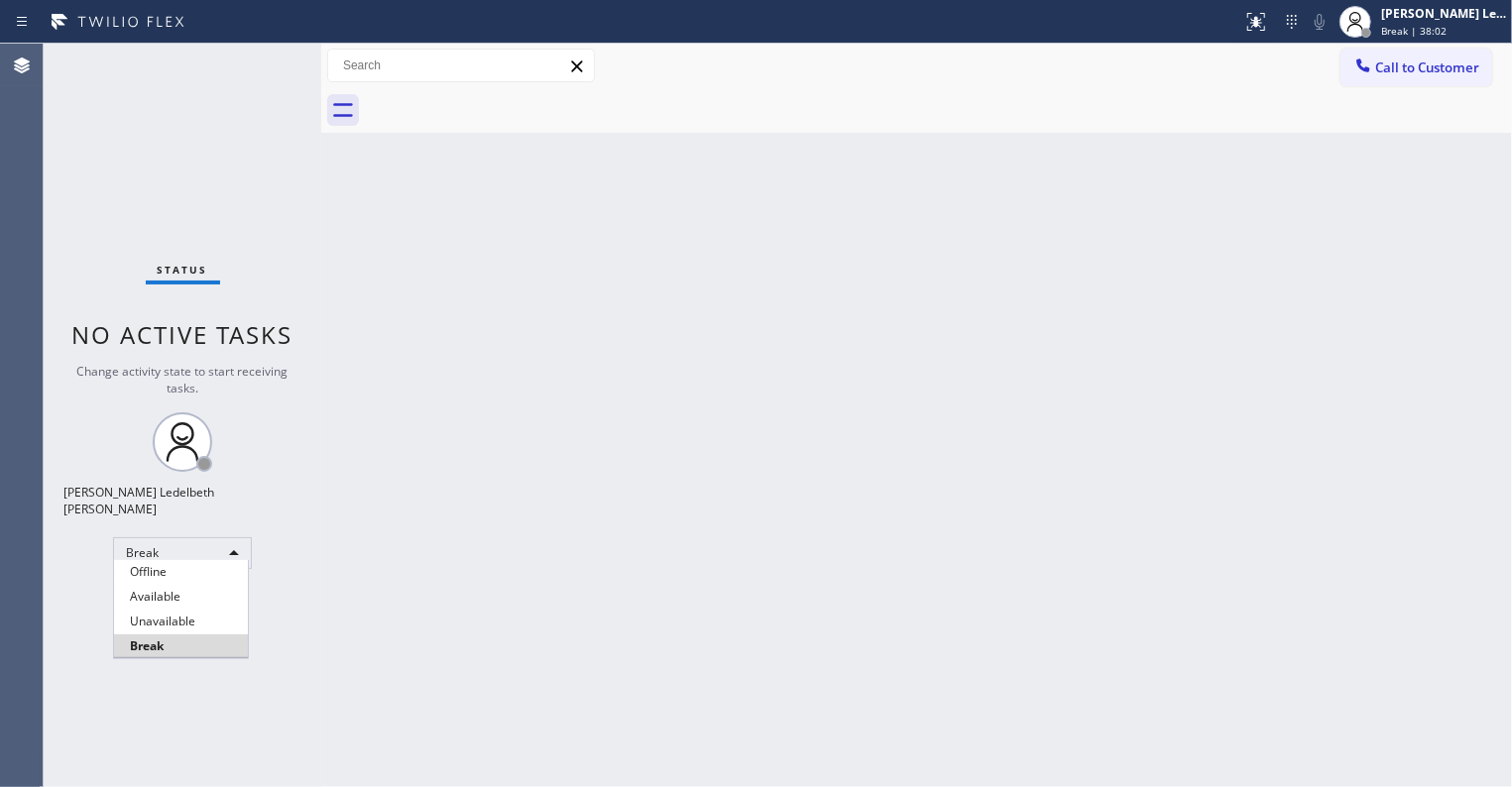 type 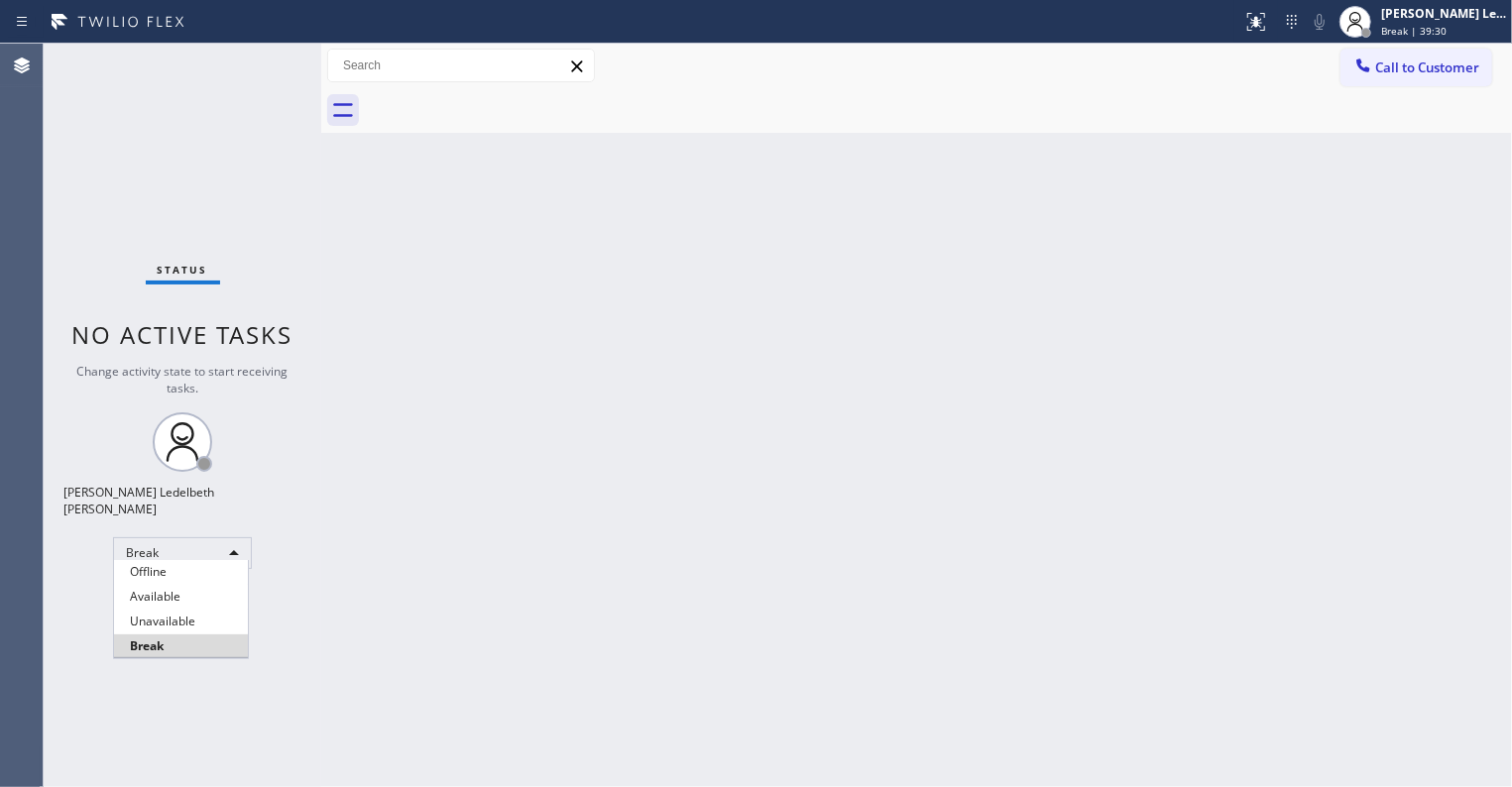 type 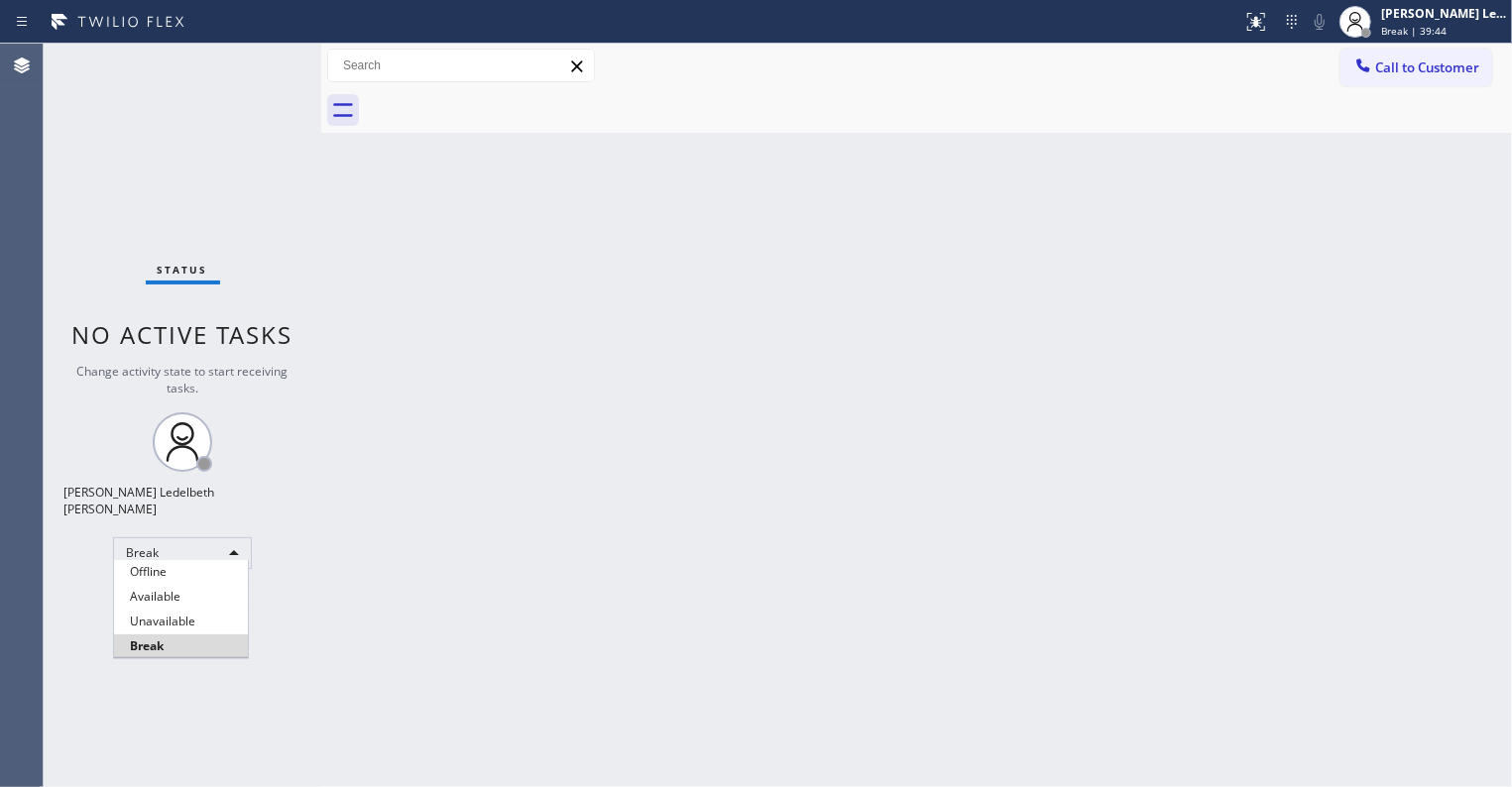 type 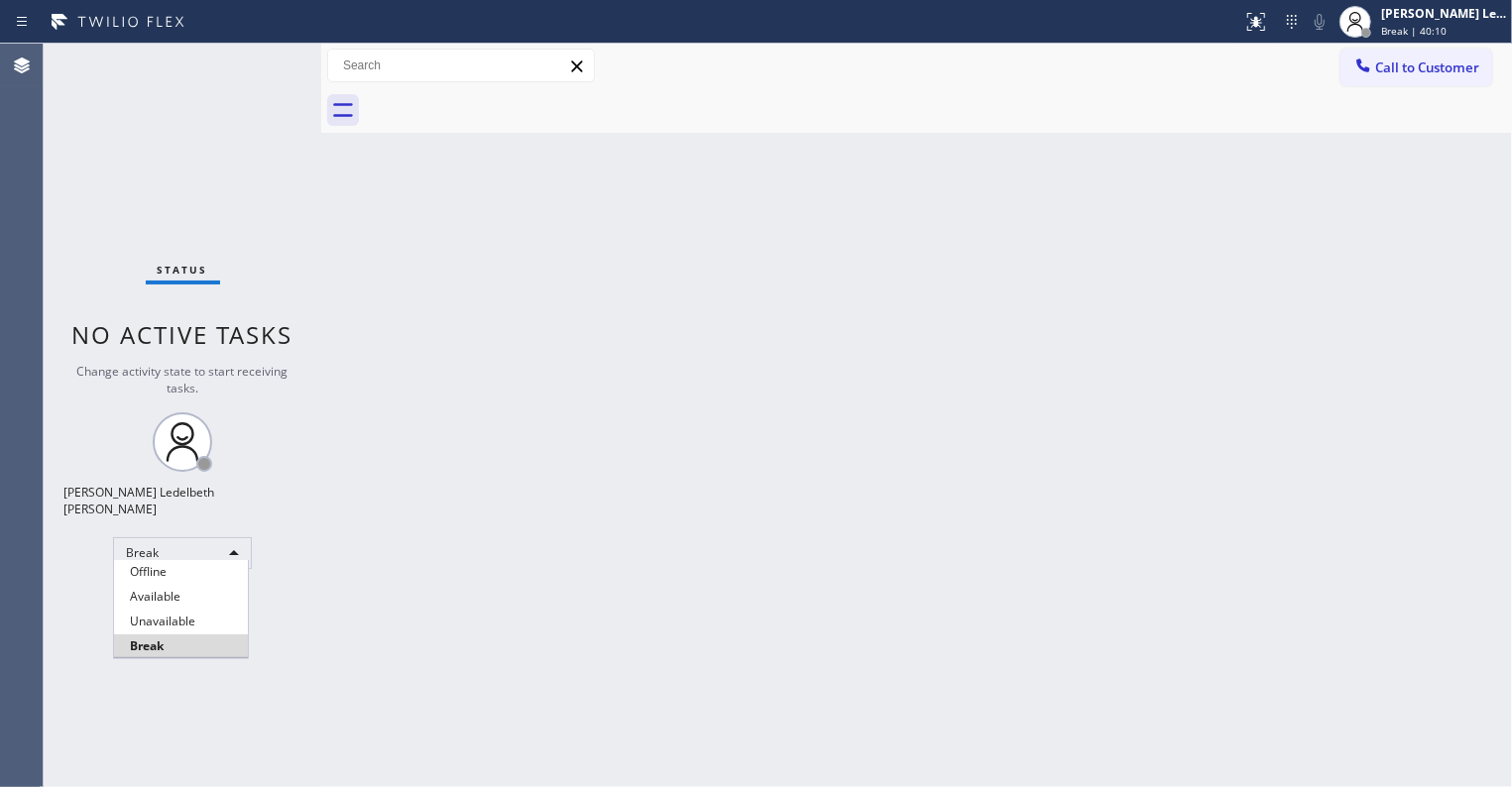 type 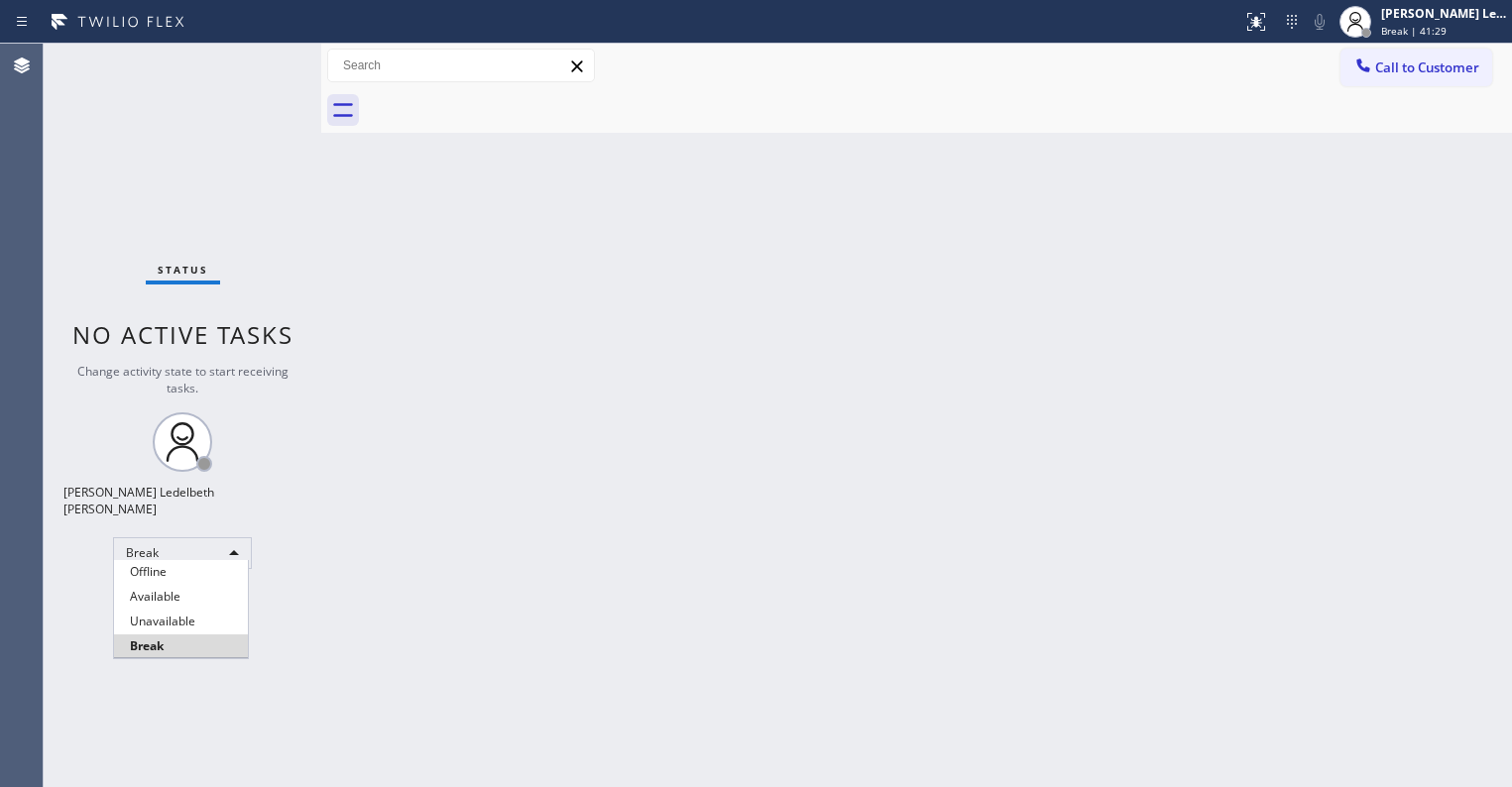 type 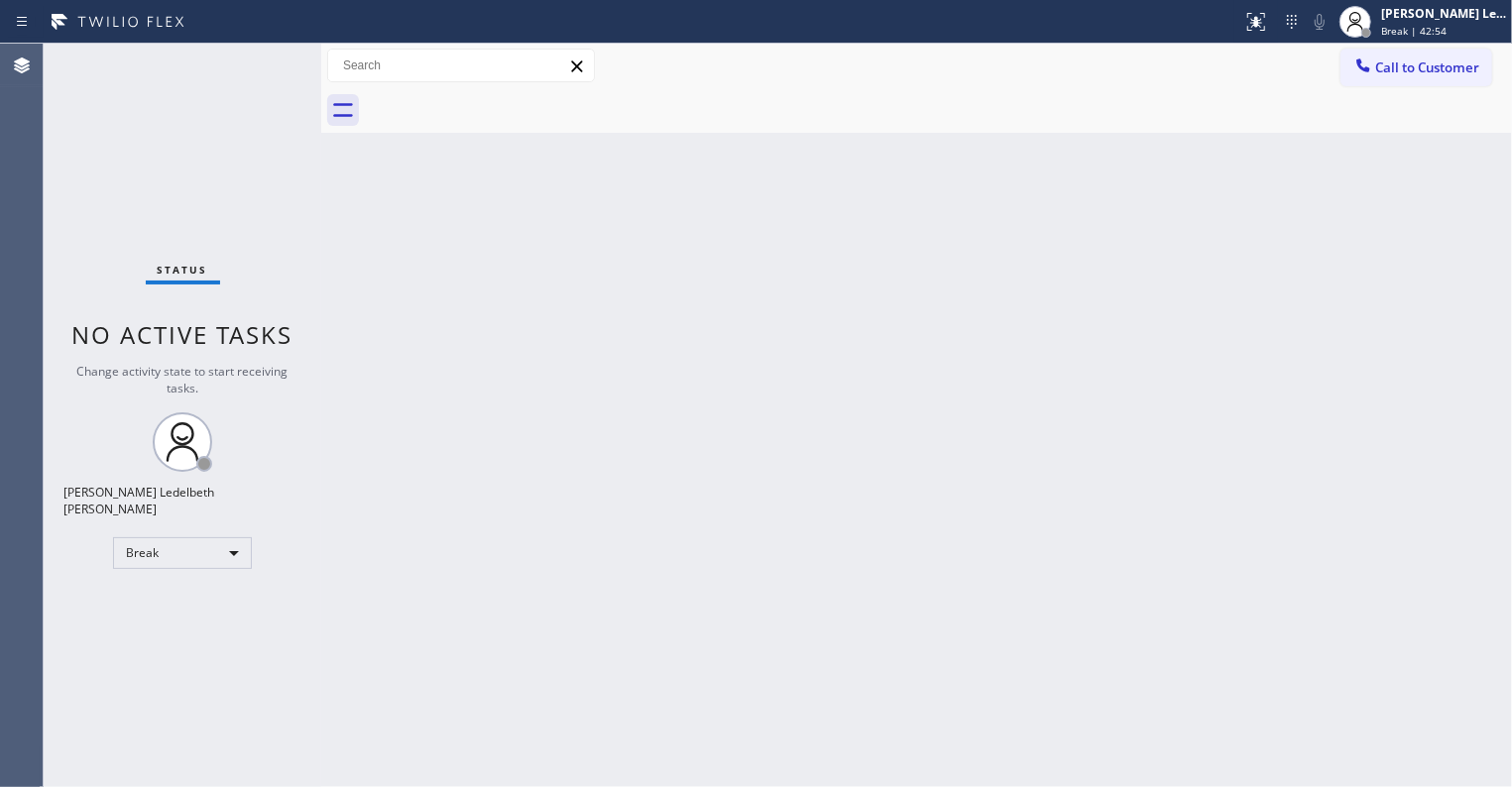 type 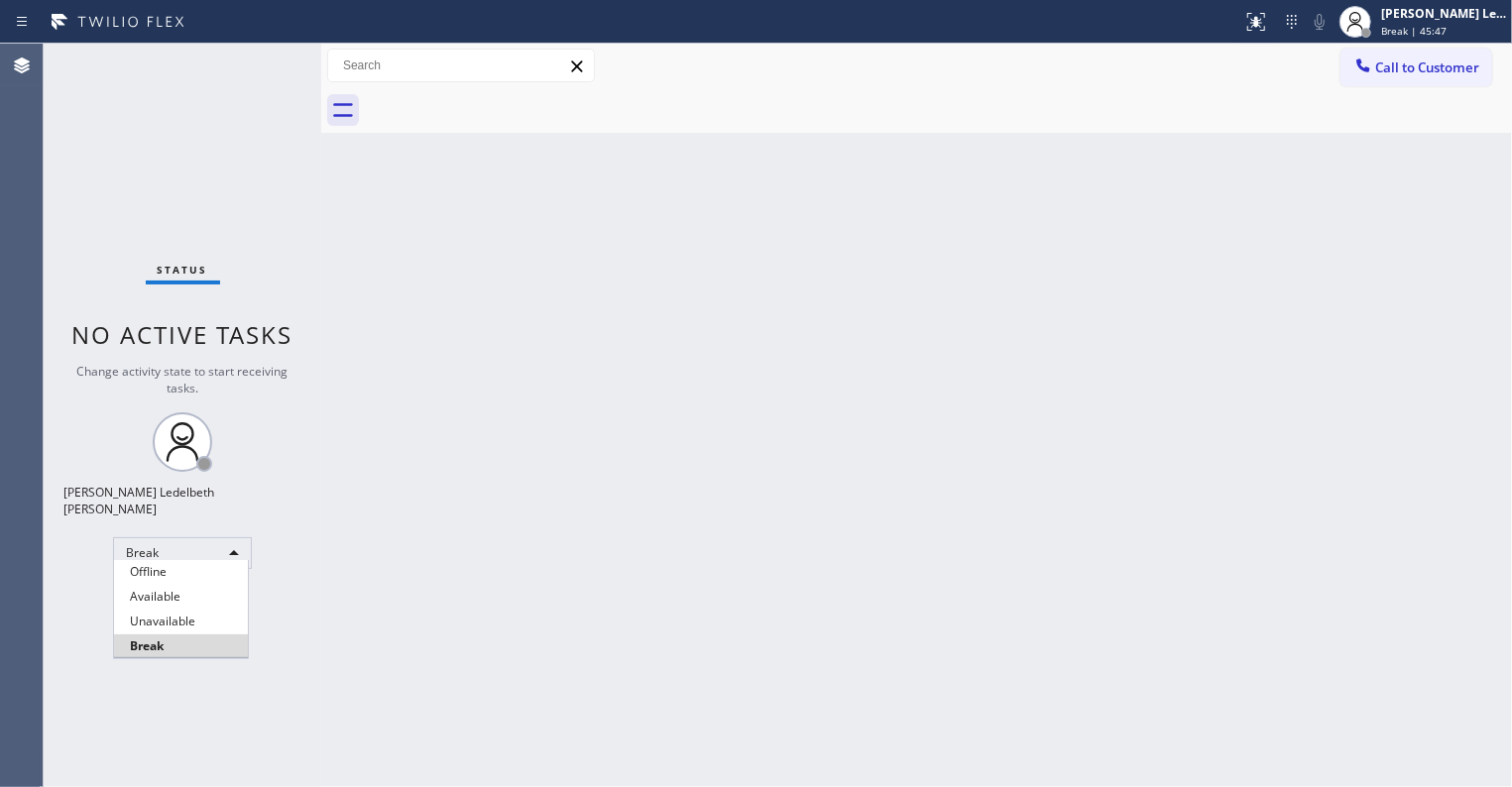 click on "Unavailable" at bounding box center [180, 621] 